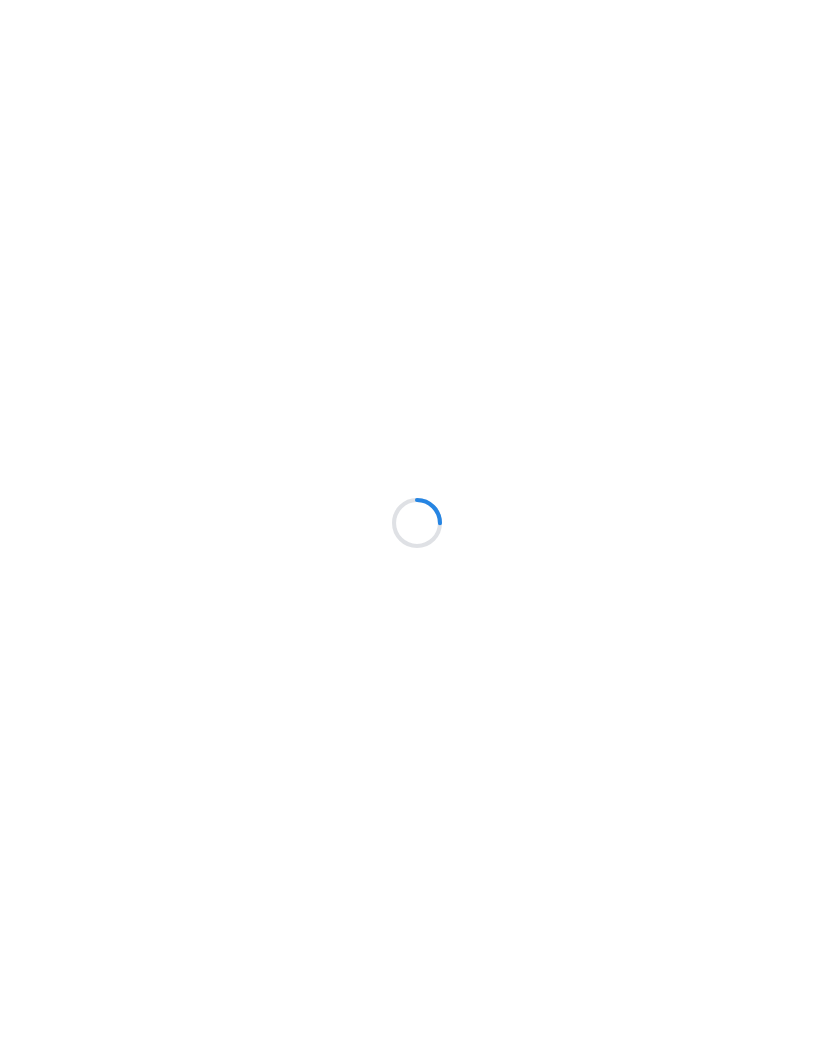 scroll, scrollTop: 0, scrollLeft: 0, axis: both 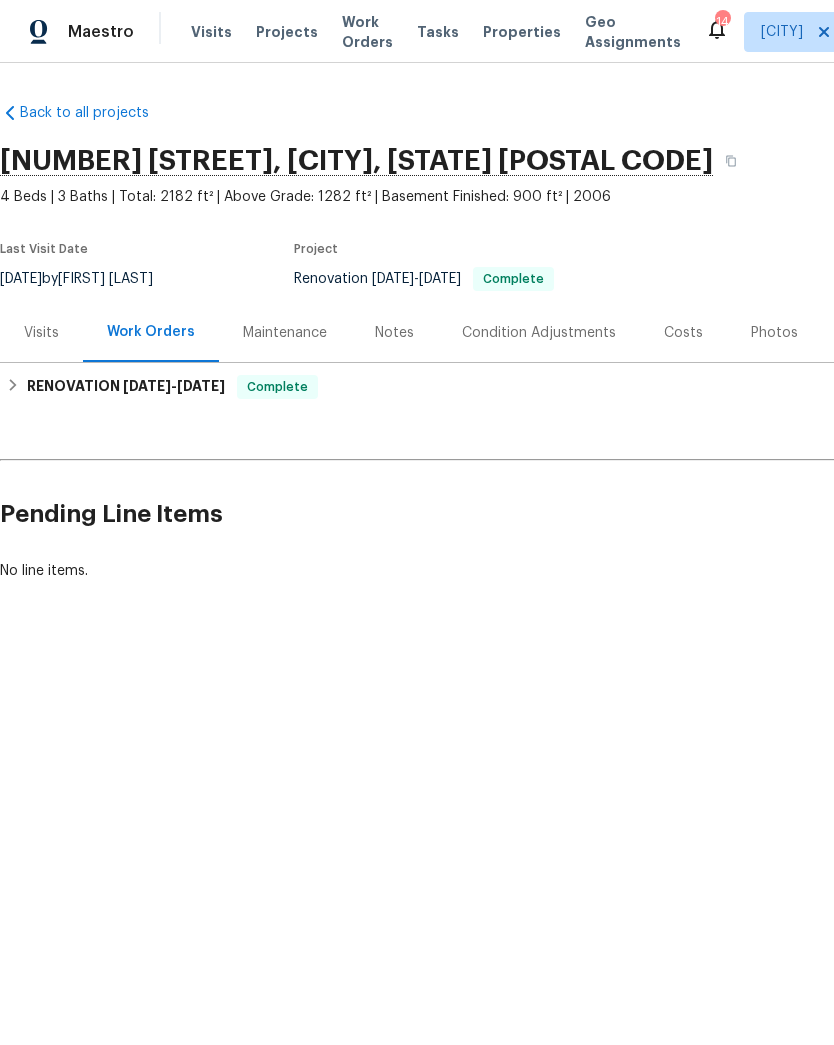 click on "Projects" at bounding box center [287, 32] 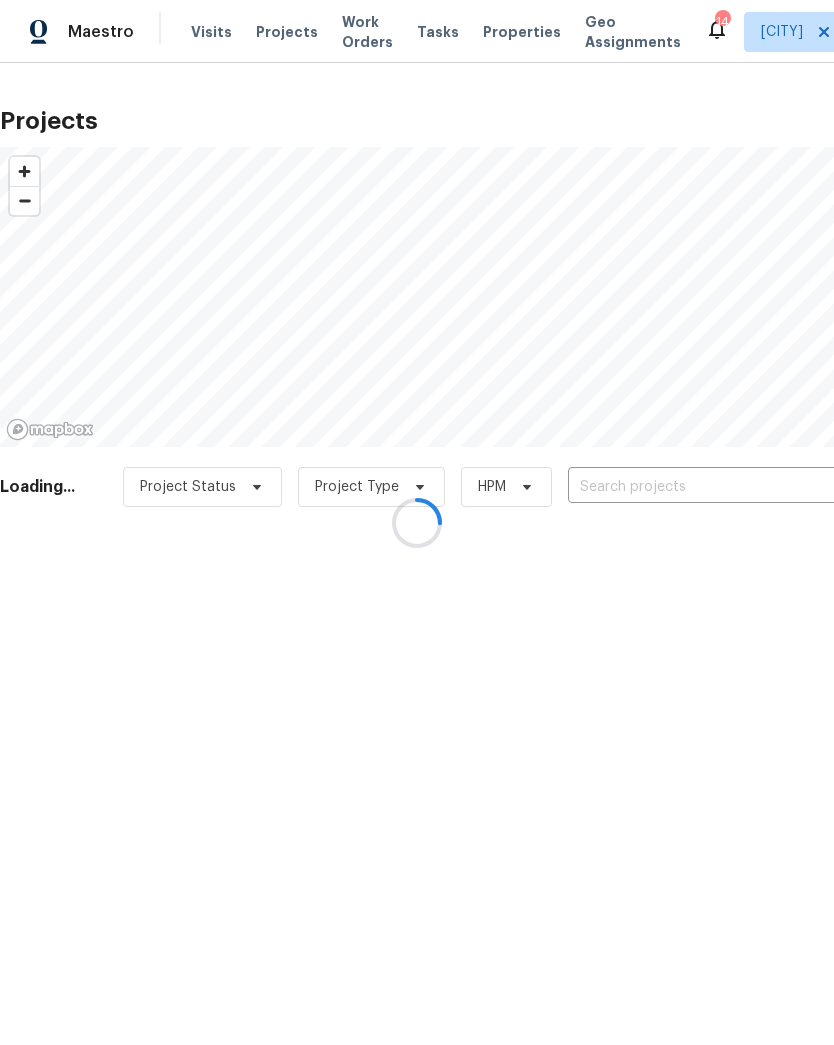 click at bounding box center (417, 522) 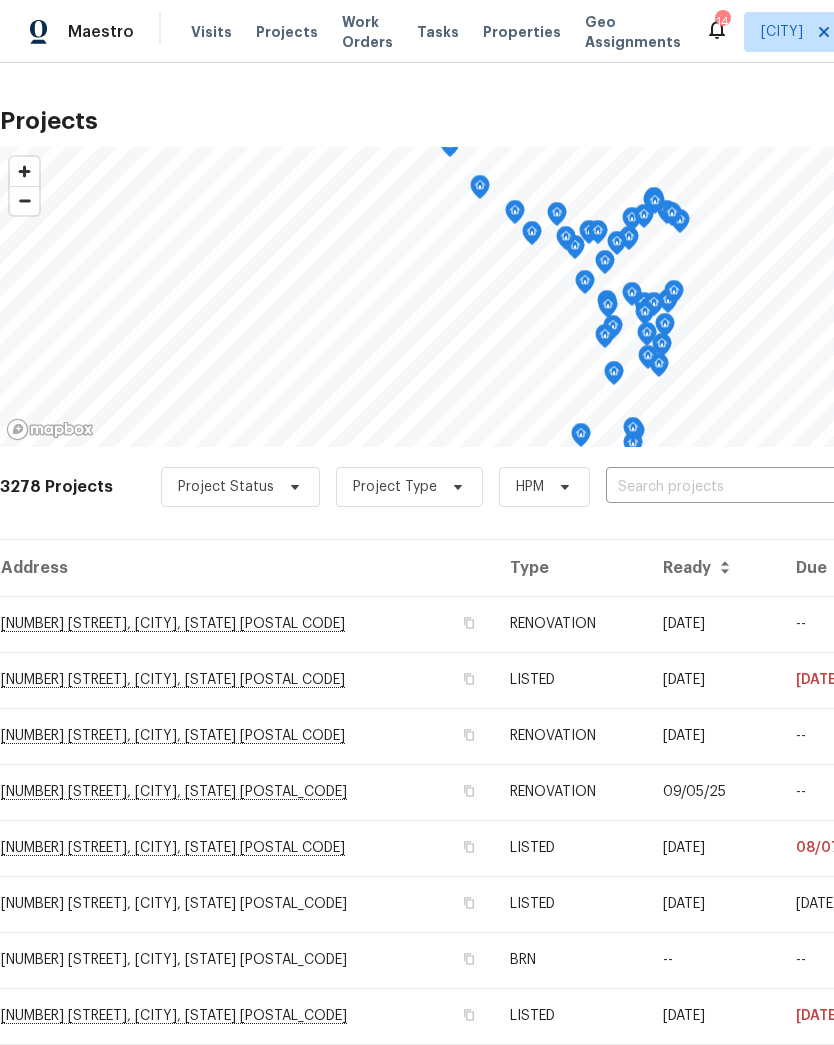 click at bounding box center (720, 487) 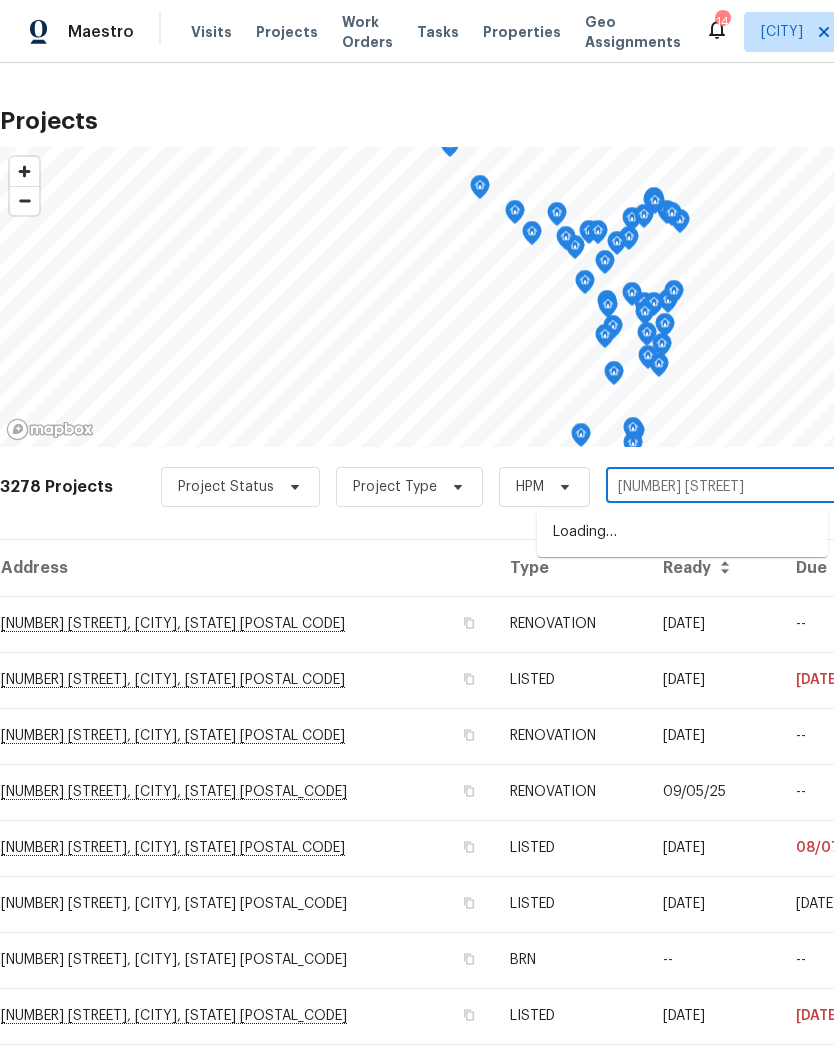 type on "[NUMBER] [STREET]" 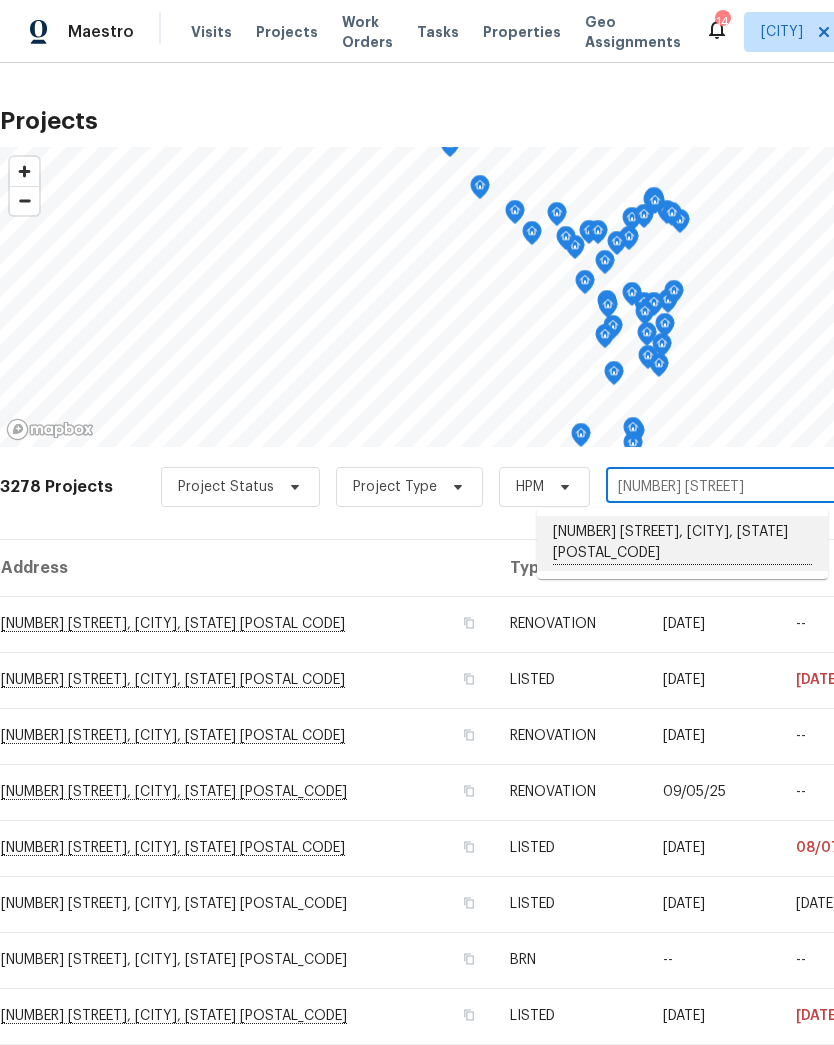 click on "[NUMBER] [STREET], [CITY], [STATE] [POSTAL_CODE]" at bounding box center [682, 543] 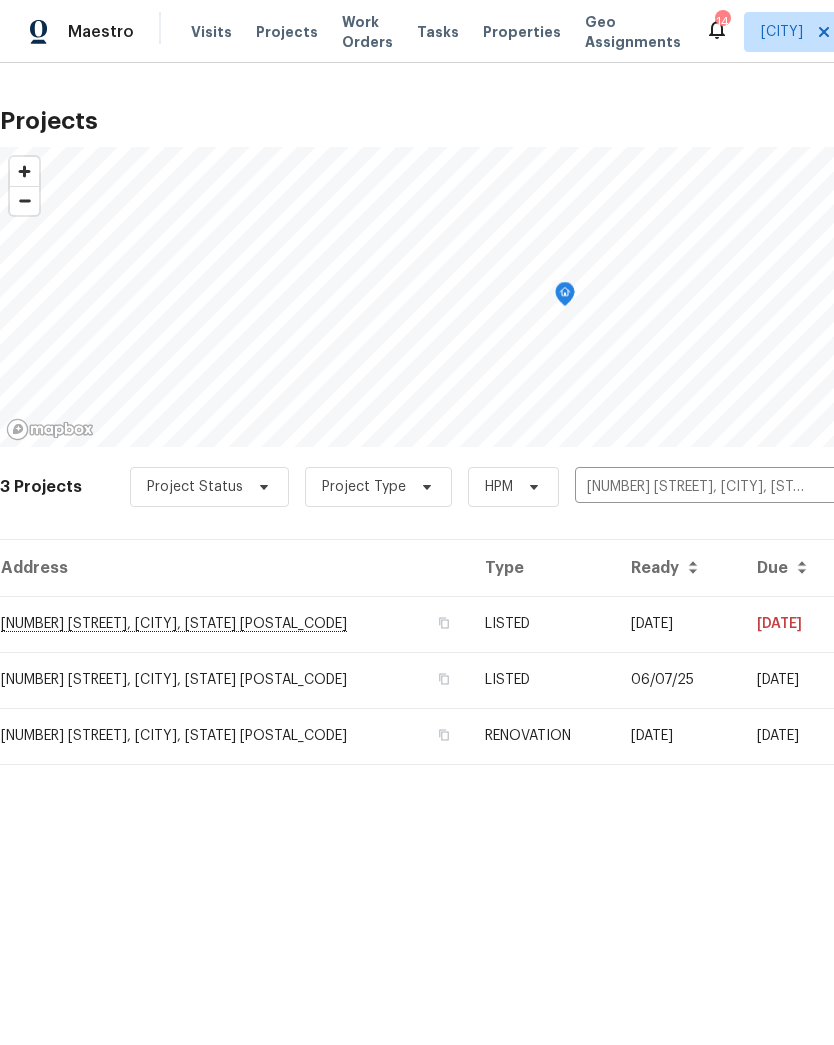 click on "[NUMBER] [STREET], [CITY], [STATE] [POSTAL_CODE]" at bounding box center [234, 624] 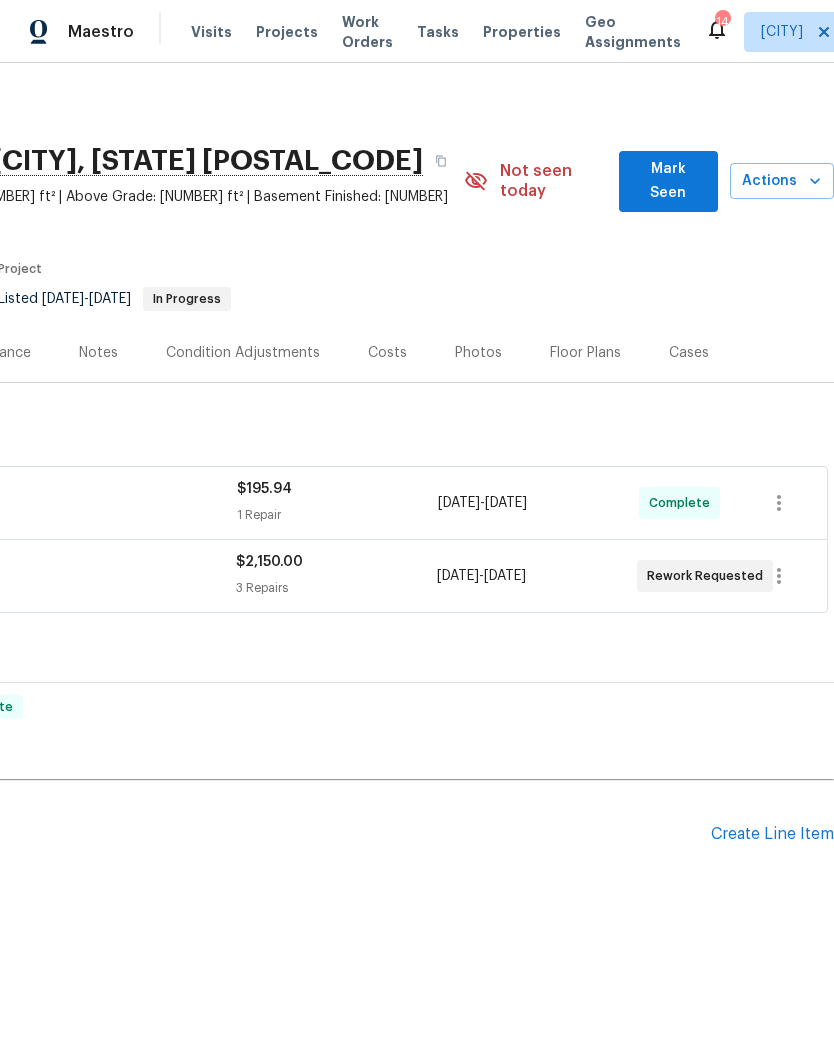 scroll, scrollTop: 0, scrollLeft: 296, axis: horizontal 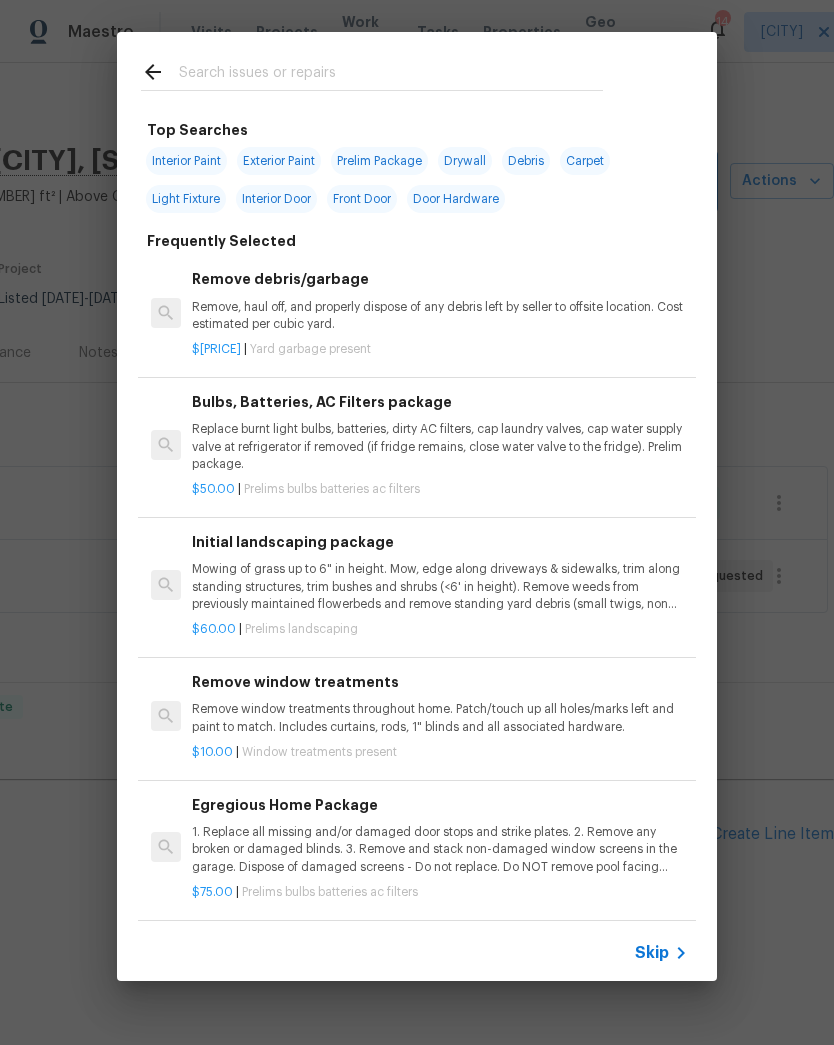 click at bounding box center [391, 75] 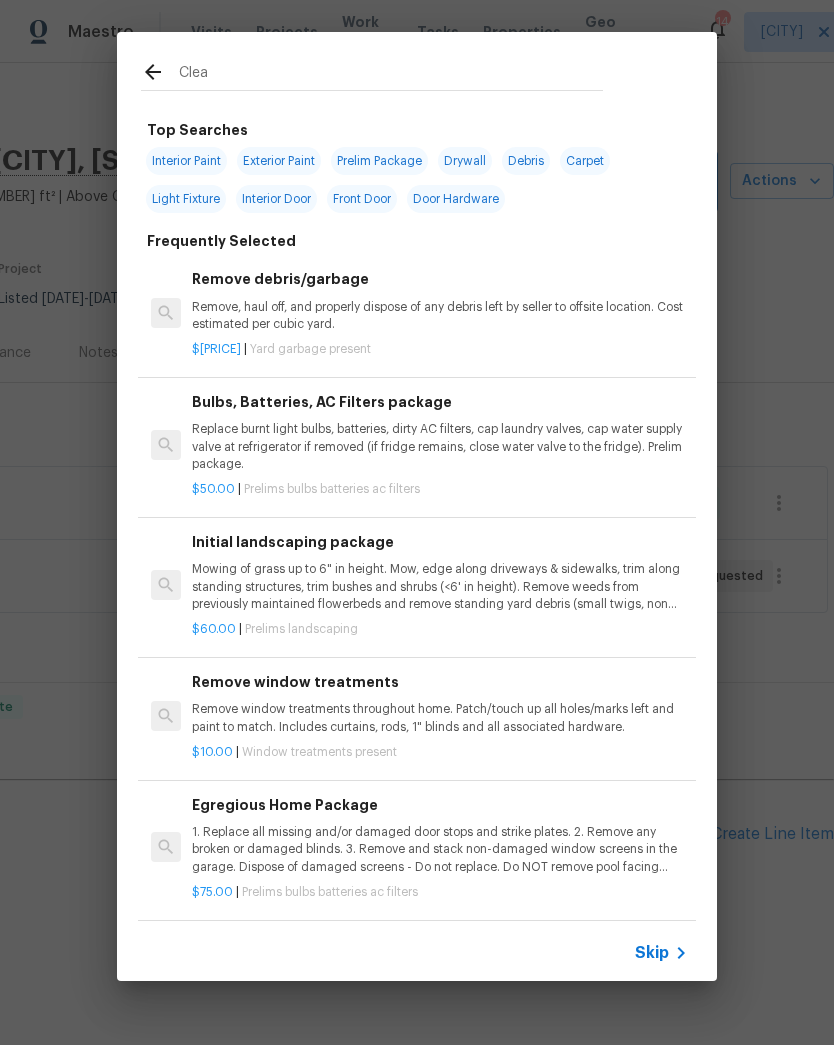 type on "Clean" 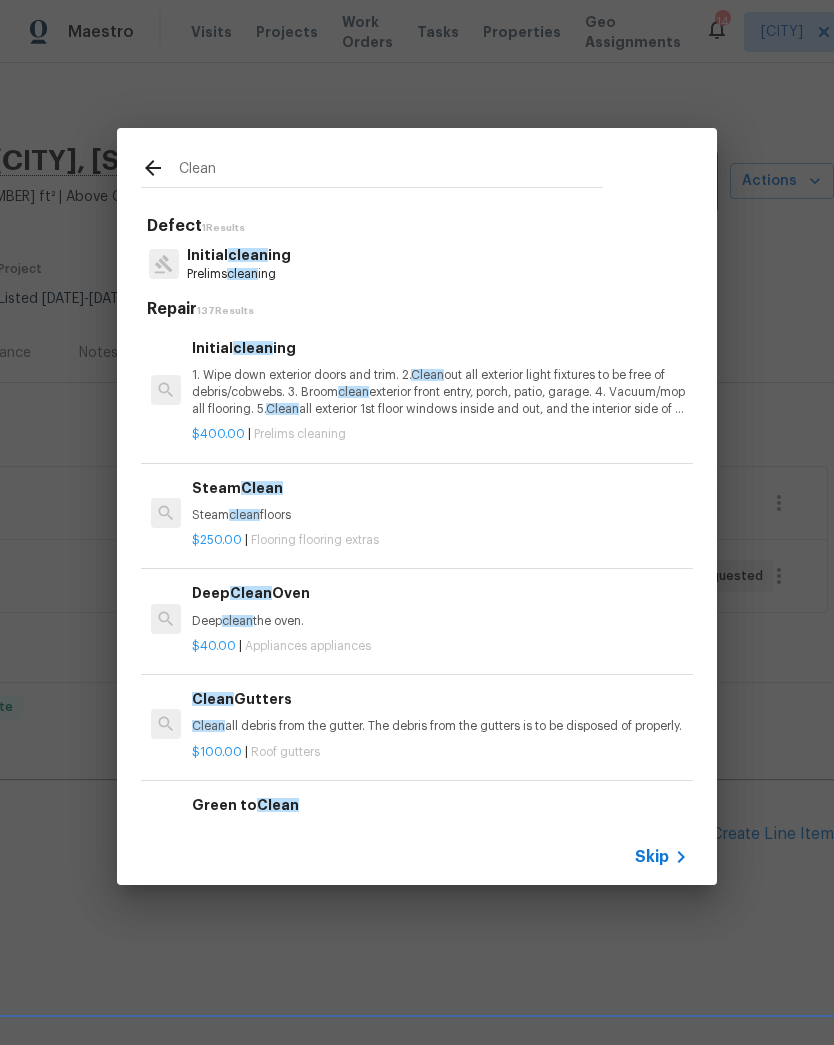 click on "1. Wipe down exterior doors and trim. 2. Clean out all exterior light fixtures to be free of debris/cobwebs. 3. Broom clean exterior front entry, porch, patio, garage. 4. Vacuum/mop all flooring. 5. Clean all exterior 1st floor windows inside and out, and the interior side of all above grade windows. Clean all tracks/frames. 6. Clean all air vent grills. 7. Clean all interior window, base, sill and trim. 8. Clean all switch/outlet plates and remove any paint. 9. Clean all light fixtures and ceiling fans. 10. Clean all doors, frames and trim. 11. Clean kitchen and laundry appliances - inside-outside and underneath. 12. Clean cabinetry inside and outside and top including drawers. 13. Clean counters, sinks, plumbing fixtures, toilets seat to remain down. 14. Clean showers, tubs, surrounds, wall tile free of grime and soap scum. 15. Clean window coverings if left in place. 16. Clean baseboards. 17. Clean" at bounding box center (440, 392) 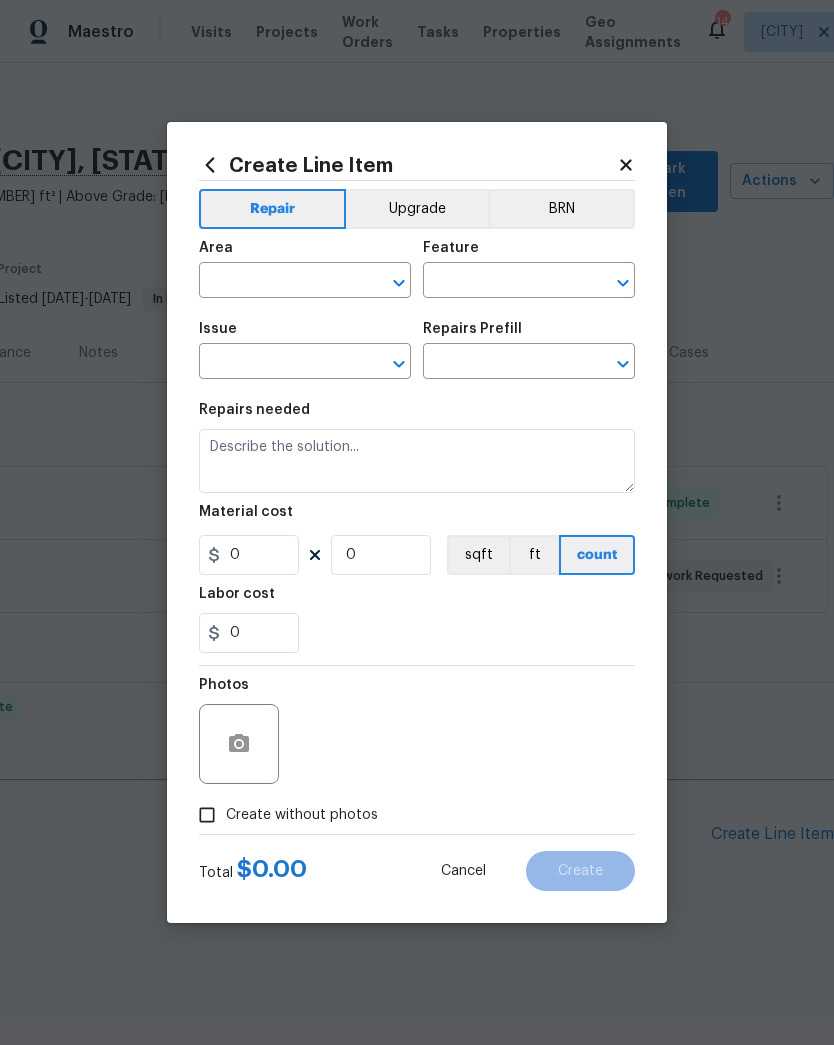 type on "Home Readiness Packages" 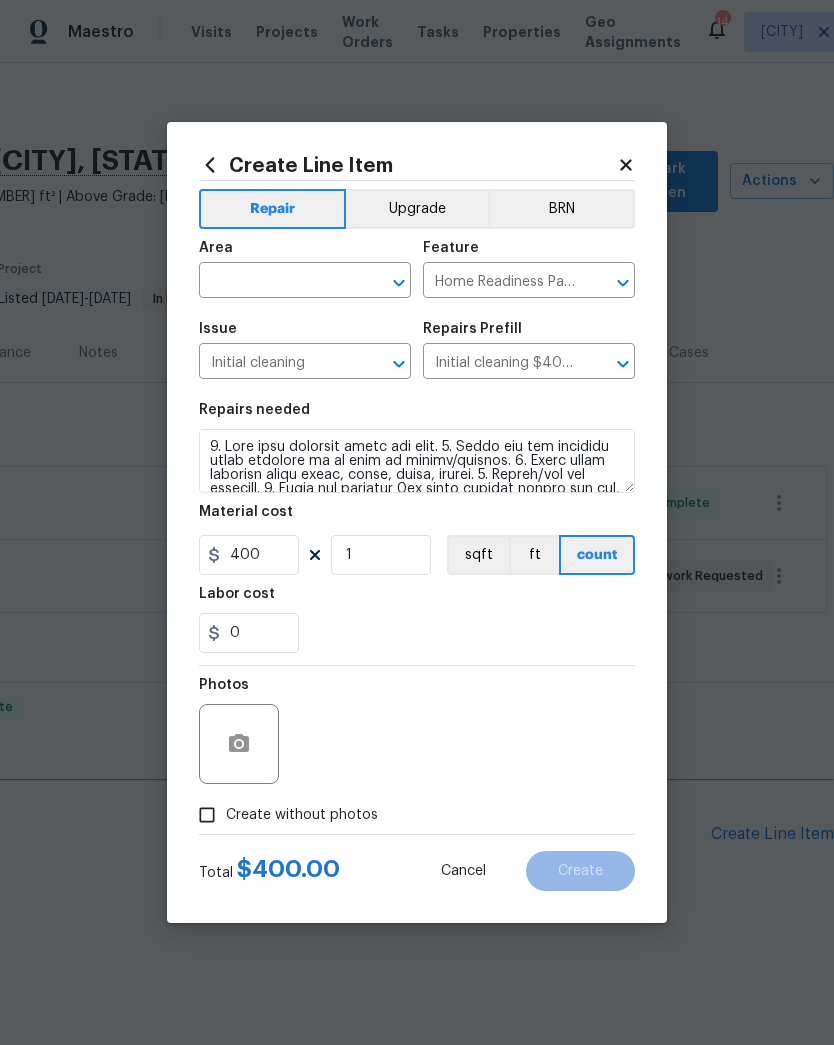 click at bounding box center [277, 282] 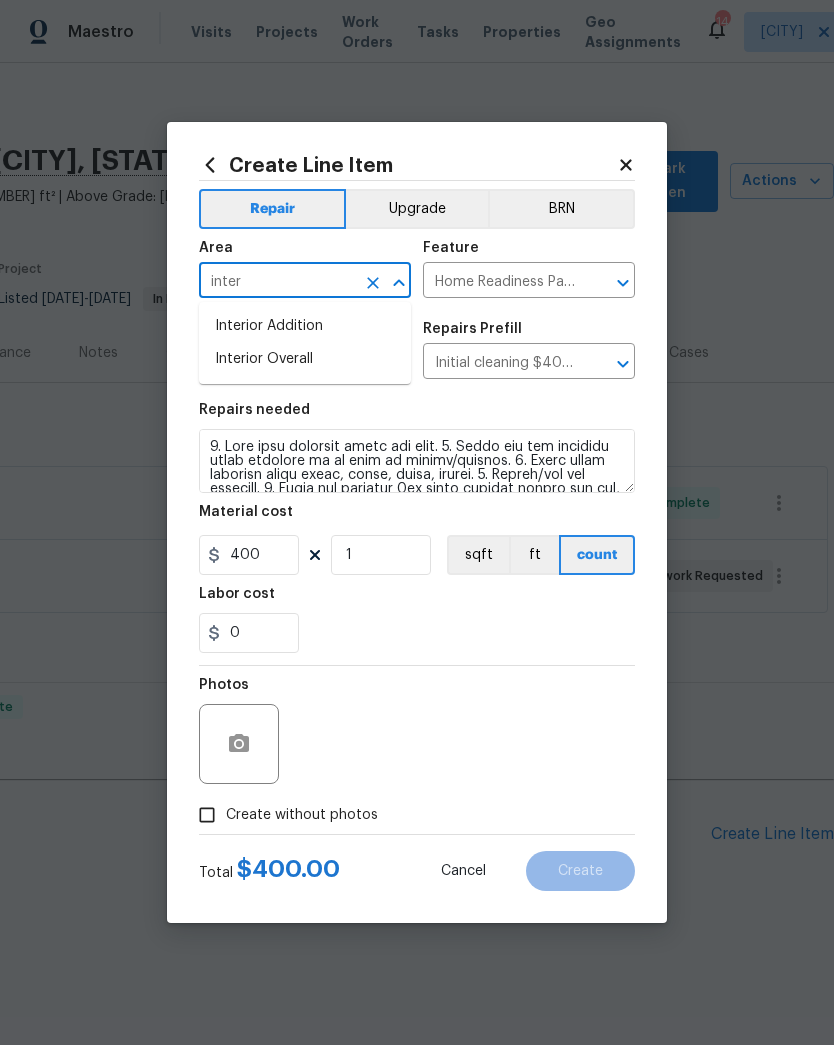 click on "Interior Overall" at bounding box center [305, 359] 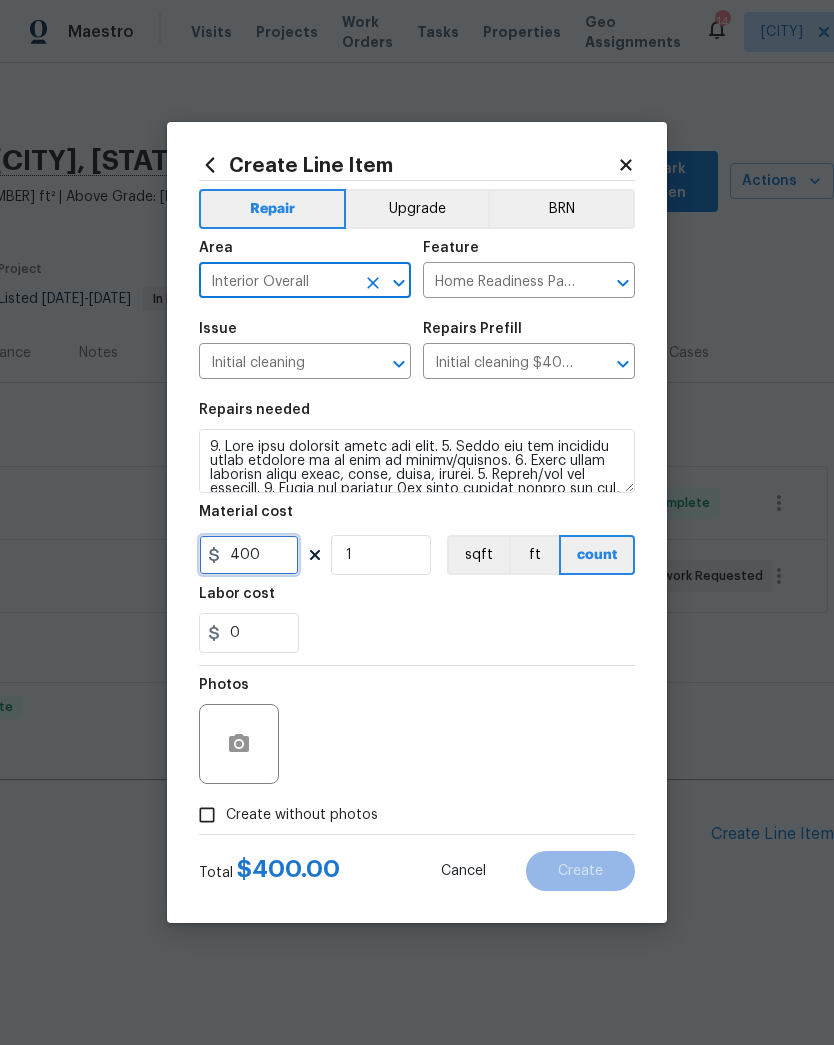 click on "400" at bounding box center [249, 555] 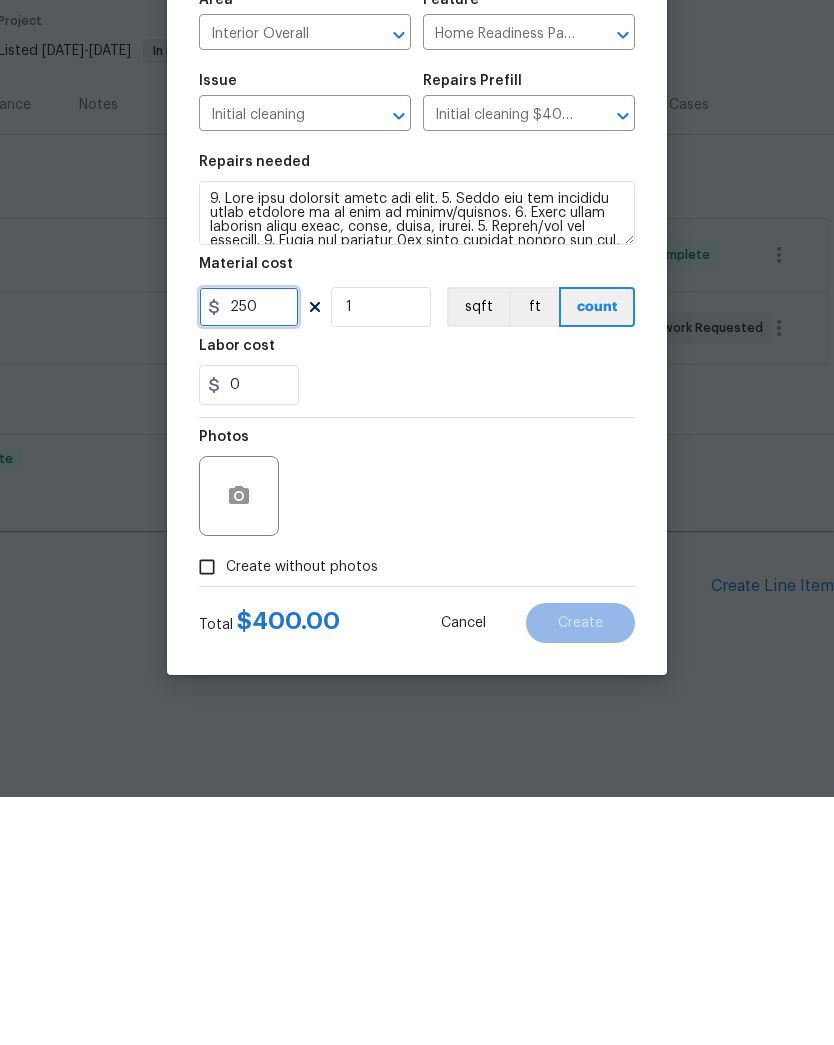 type on "250" 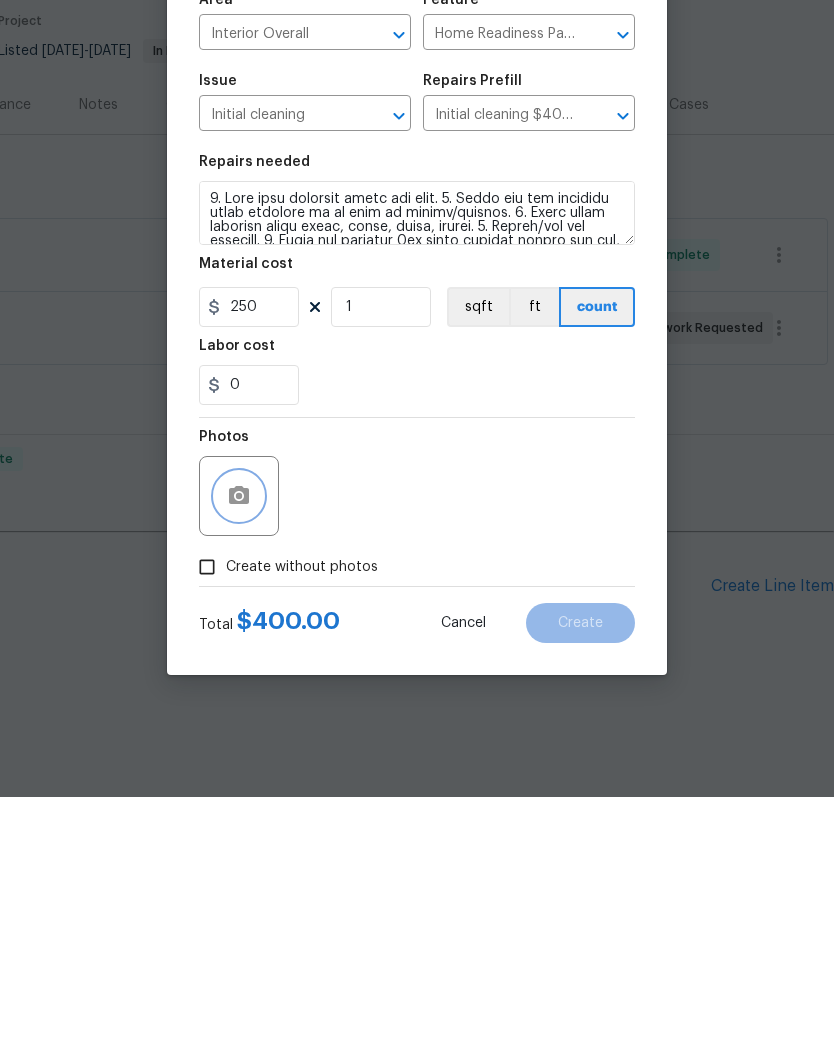 click 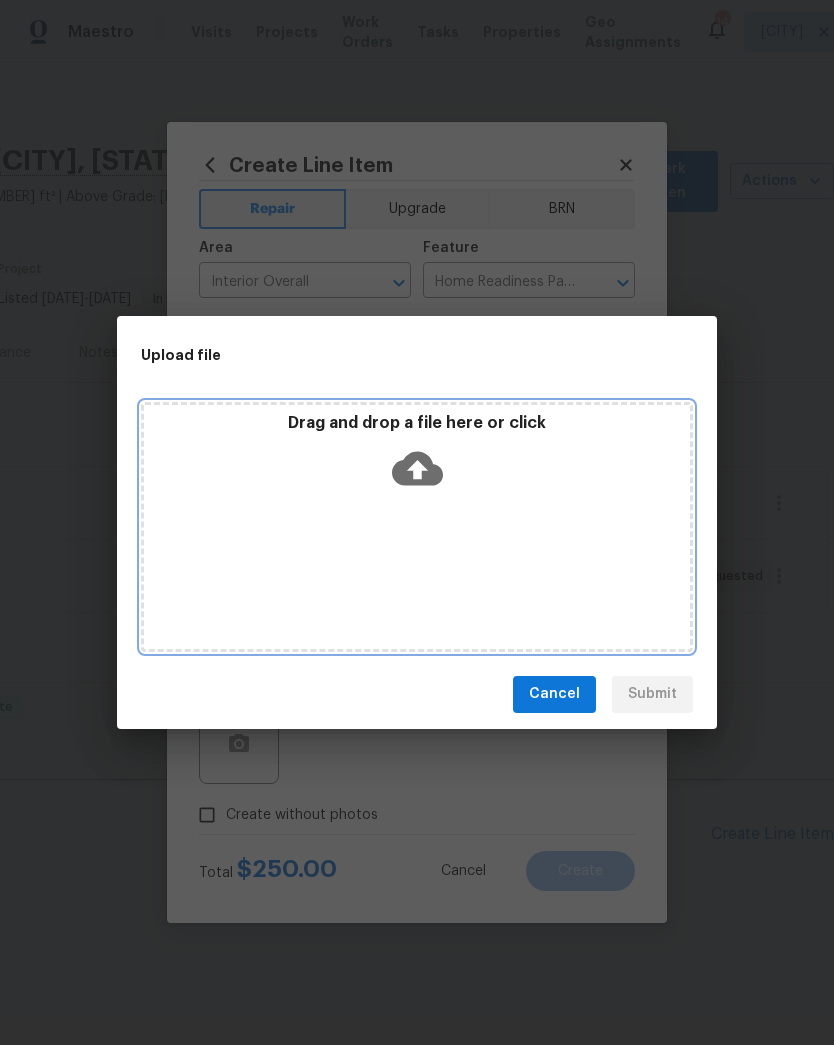 click 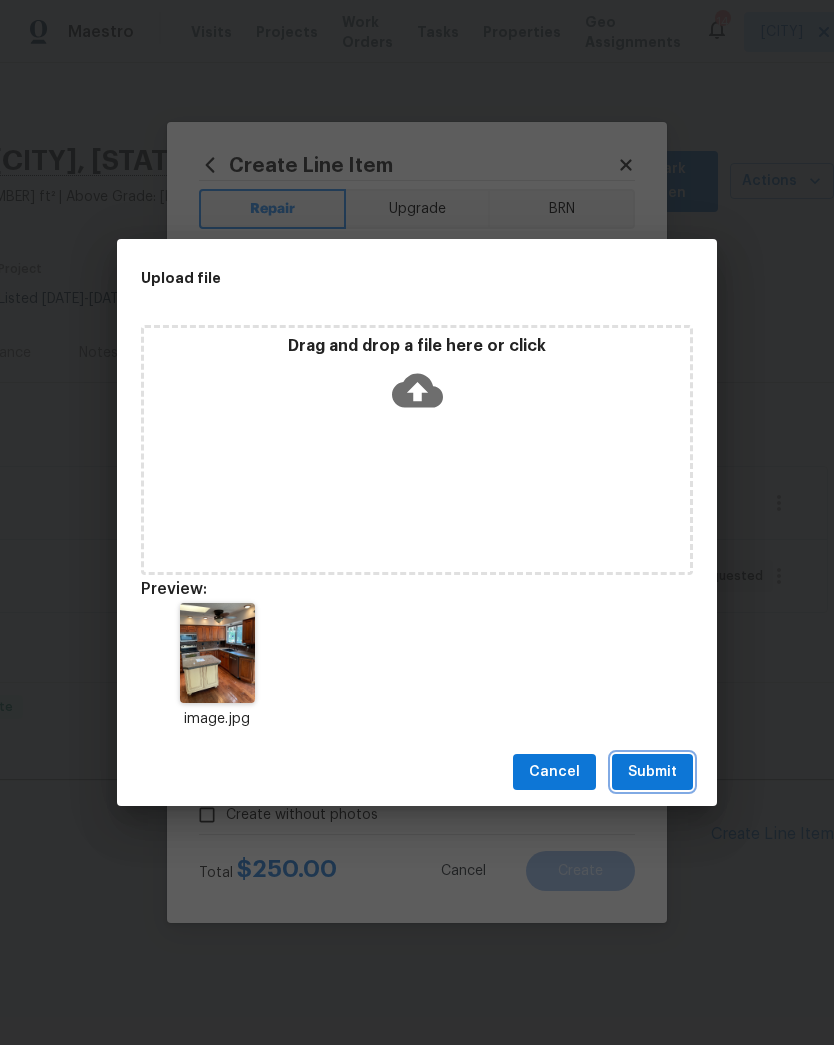 click on "Submit" at bounding box center (652, 772) 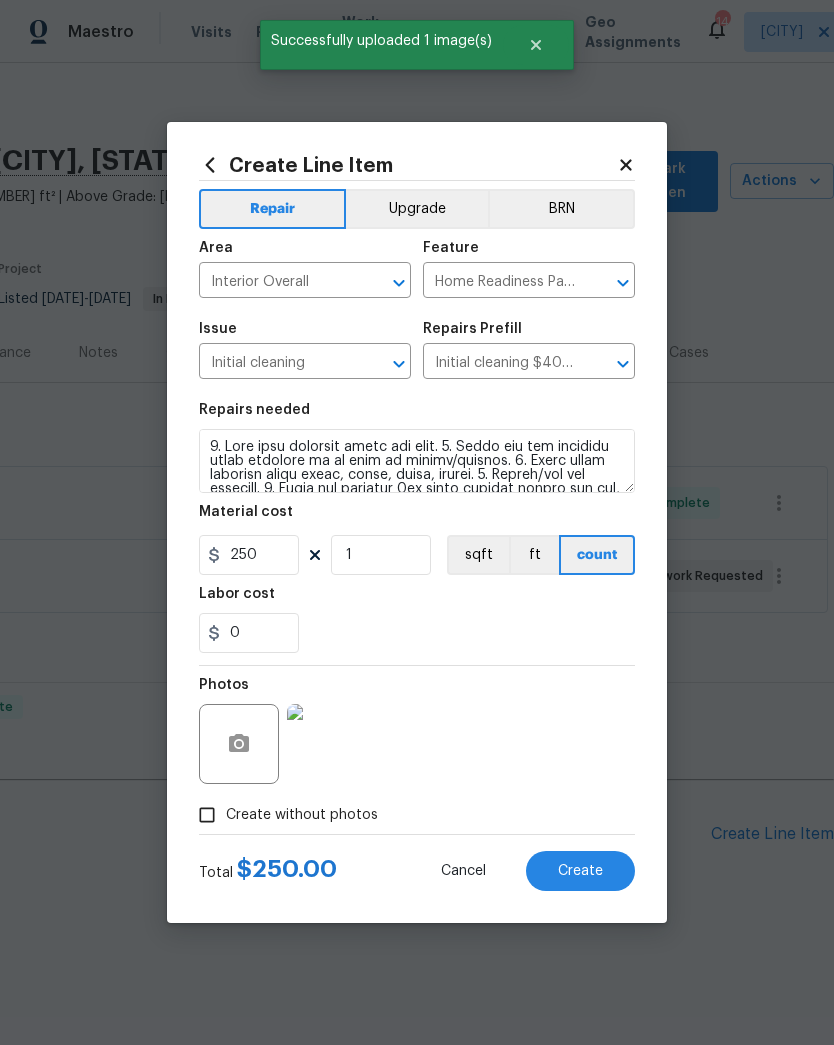 click on "Create" at bounding box center (580, 871) 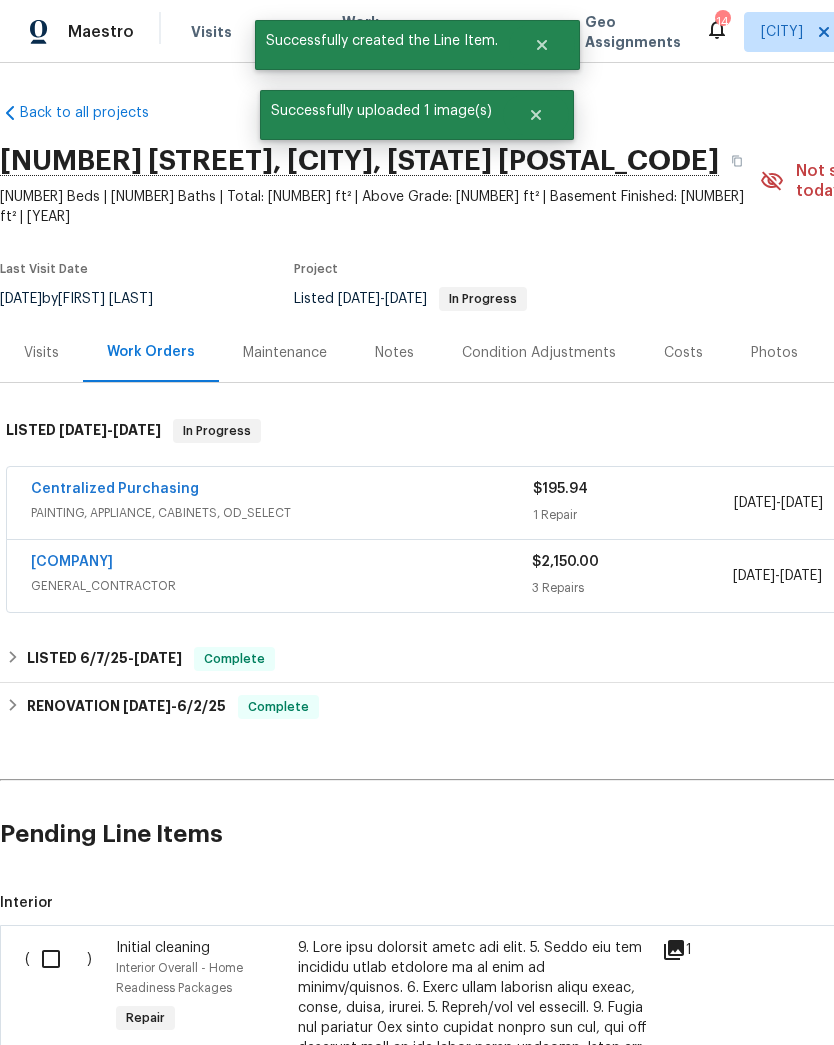 scroll, scrollTop: 0, scrollLeft: 0, axis: both 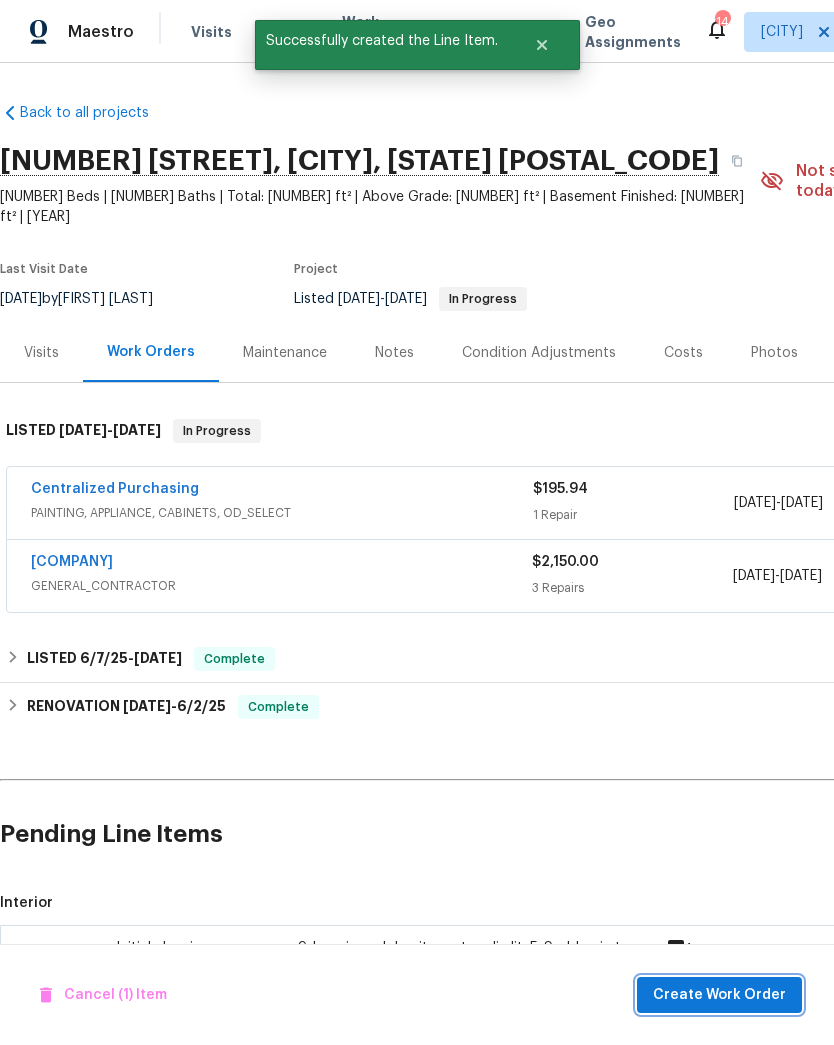 click on "Create Work Order" at bounding box center (719, 995) 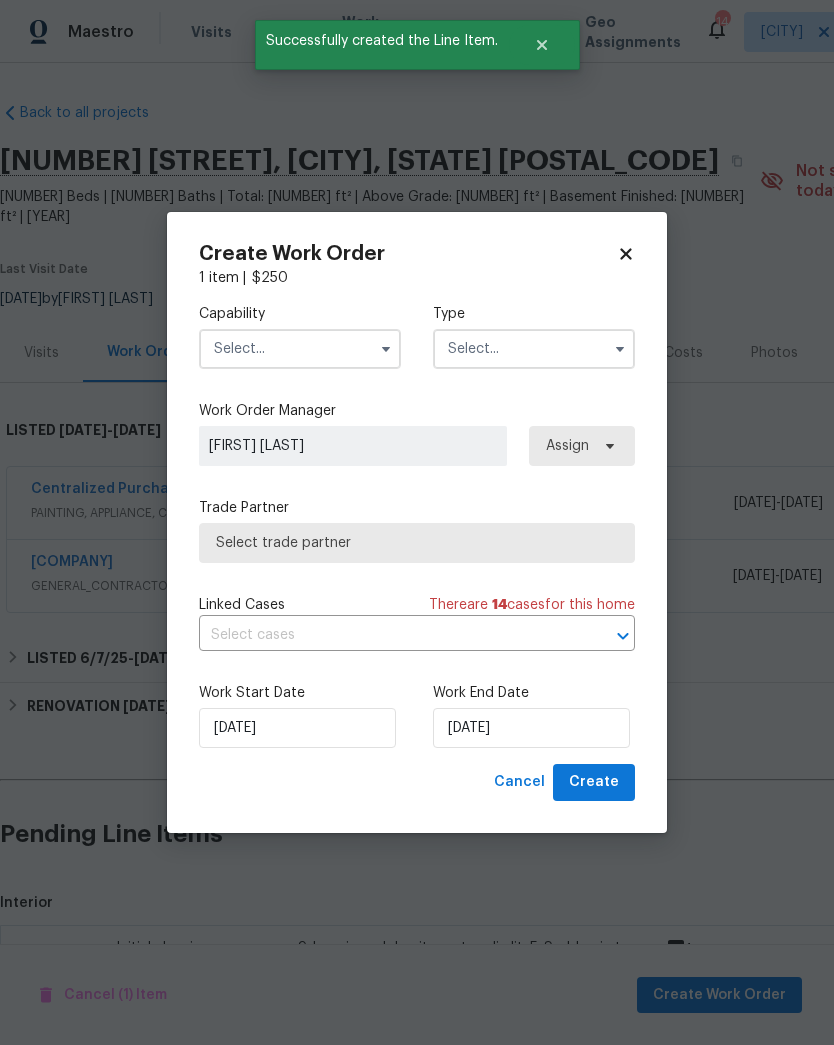 click at bounding box center [300, 349] 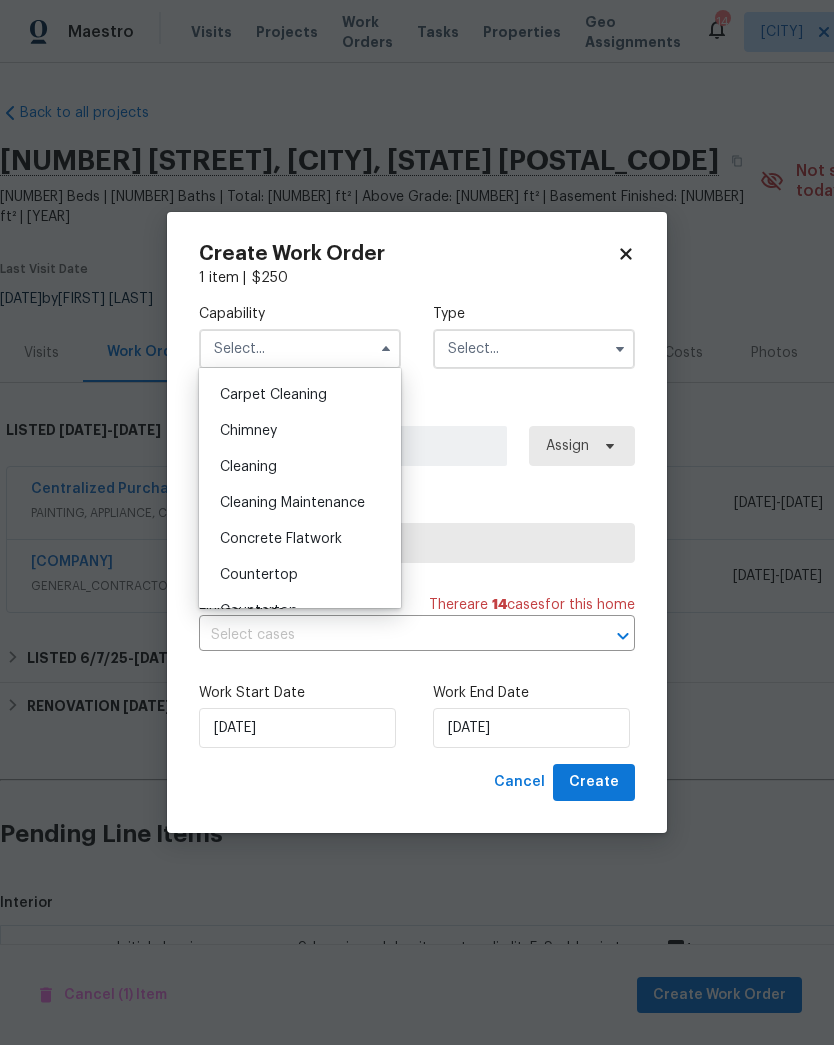 scroll, scrollTop: 210, scrollLeft: 0, axis: vertical 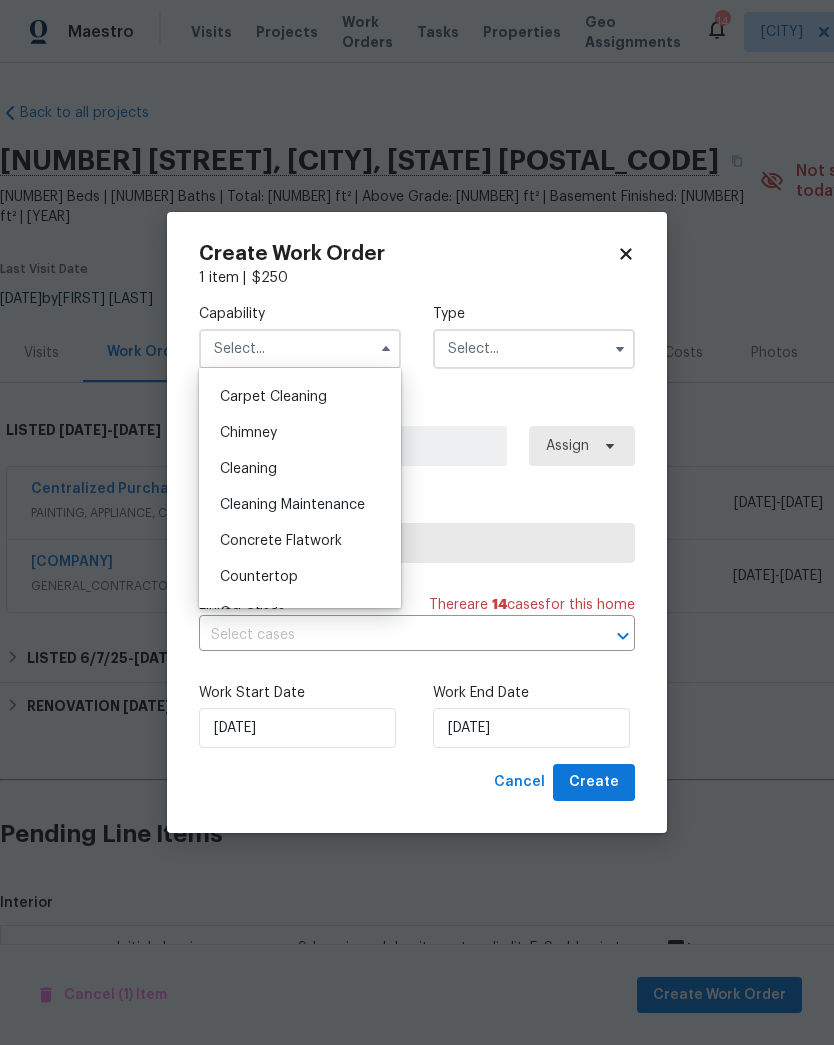 click on "Cleaning" at bounding box center (248, 469) 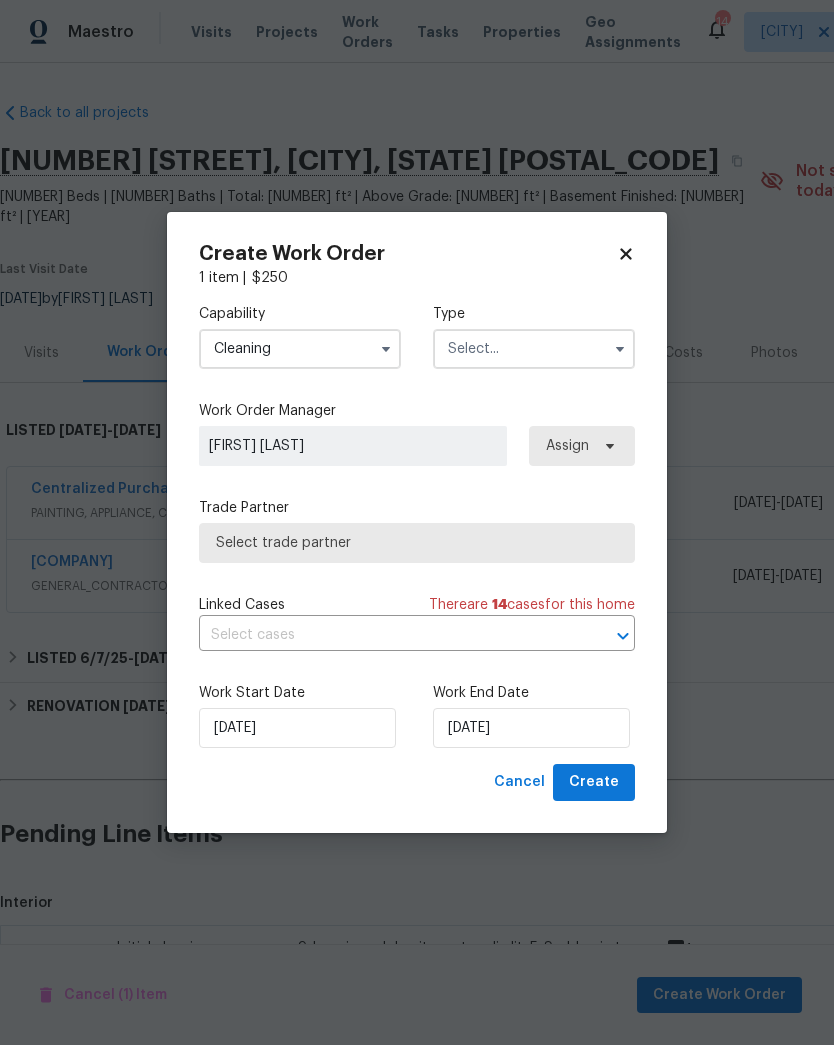 click at bounding box center [534, 349] 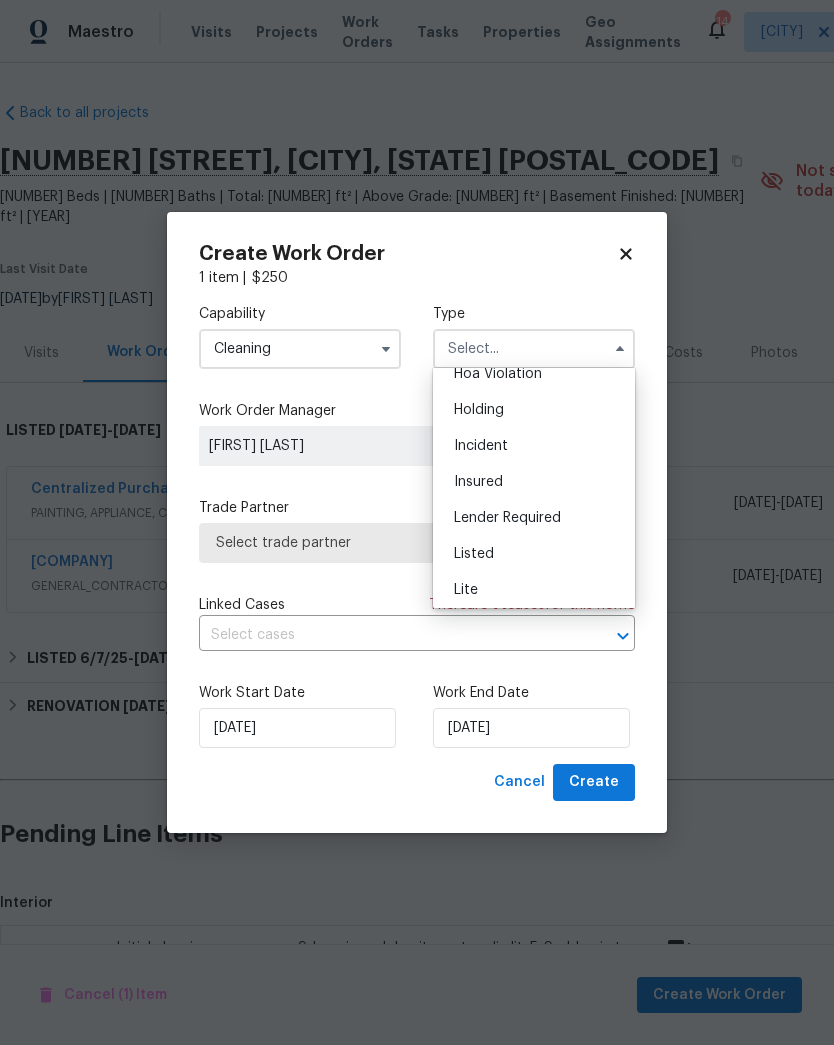 scroll, scrollTop: 62, scrollLeft: 0, axis: vertical 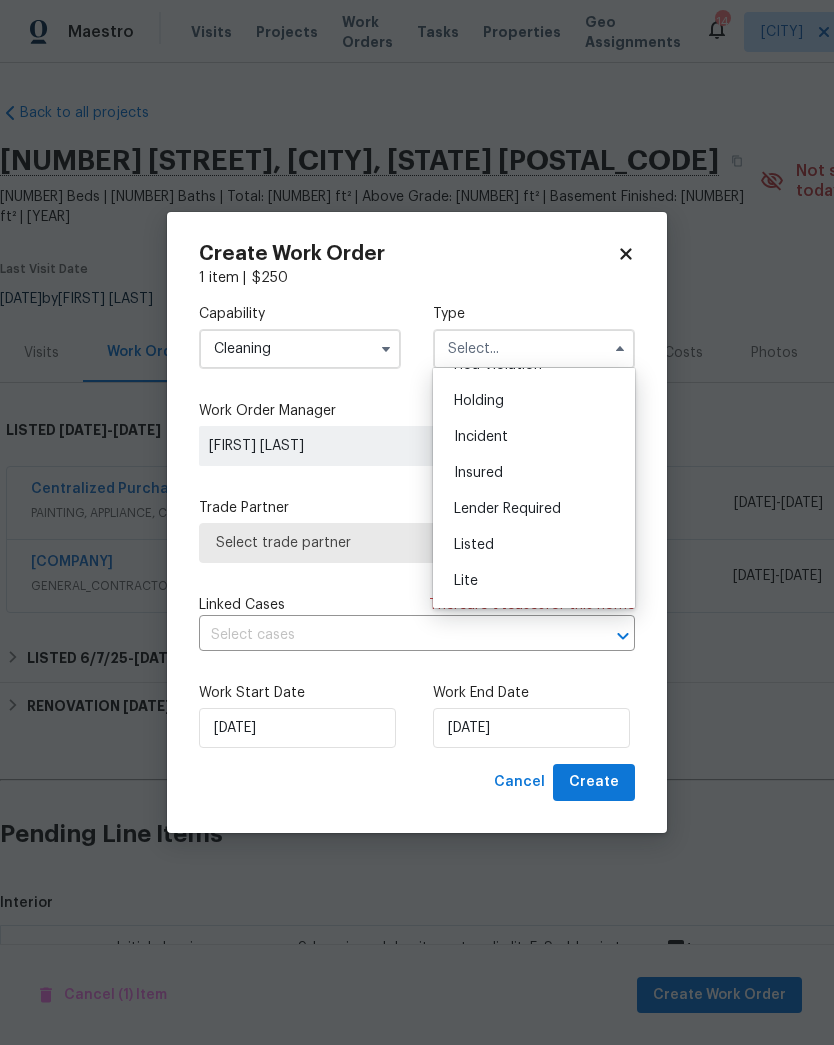 click on "Listed" at bounding box center [534, 545] 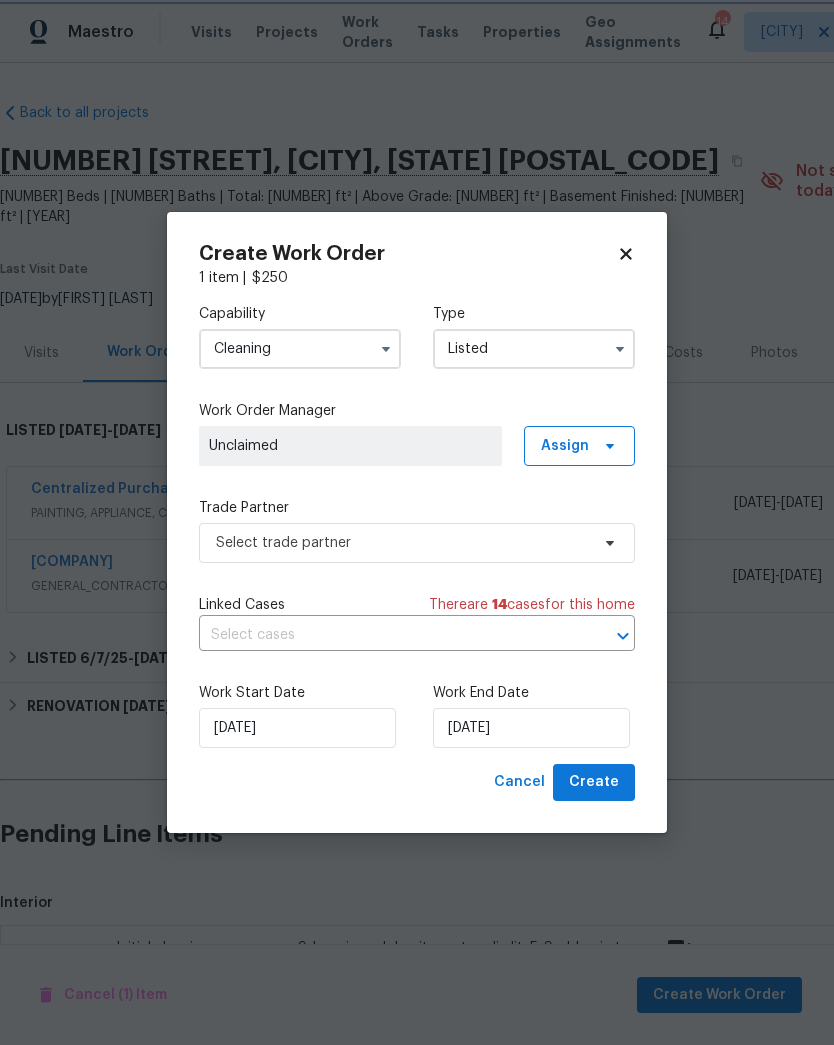 scroll, scrollTop: 0, scrollLeft: 0, axis: both 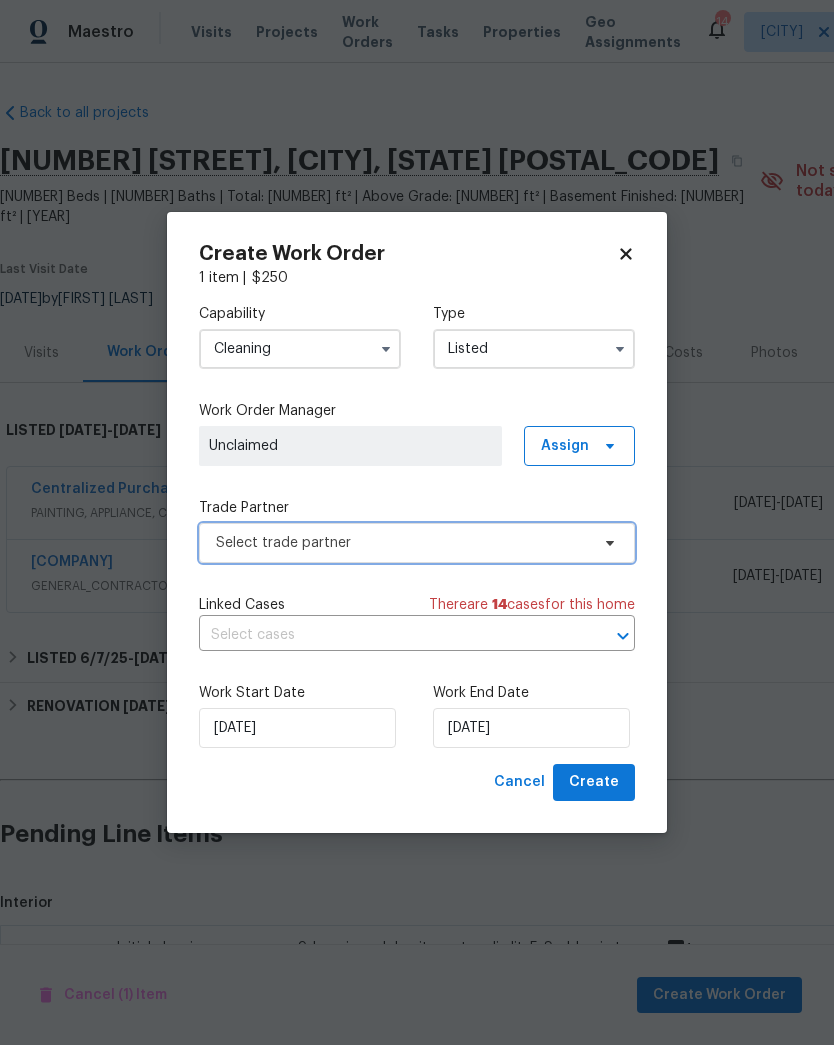 click on "Select trade partner" at bounding box center (402, 543) 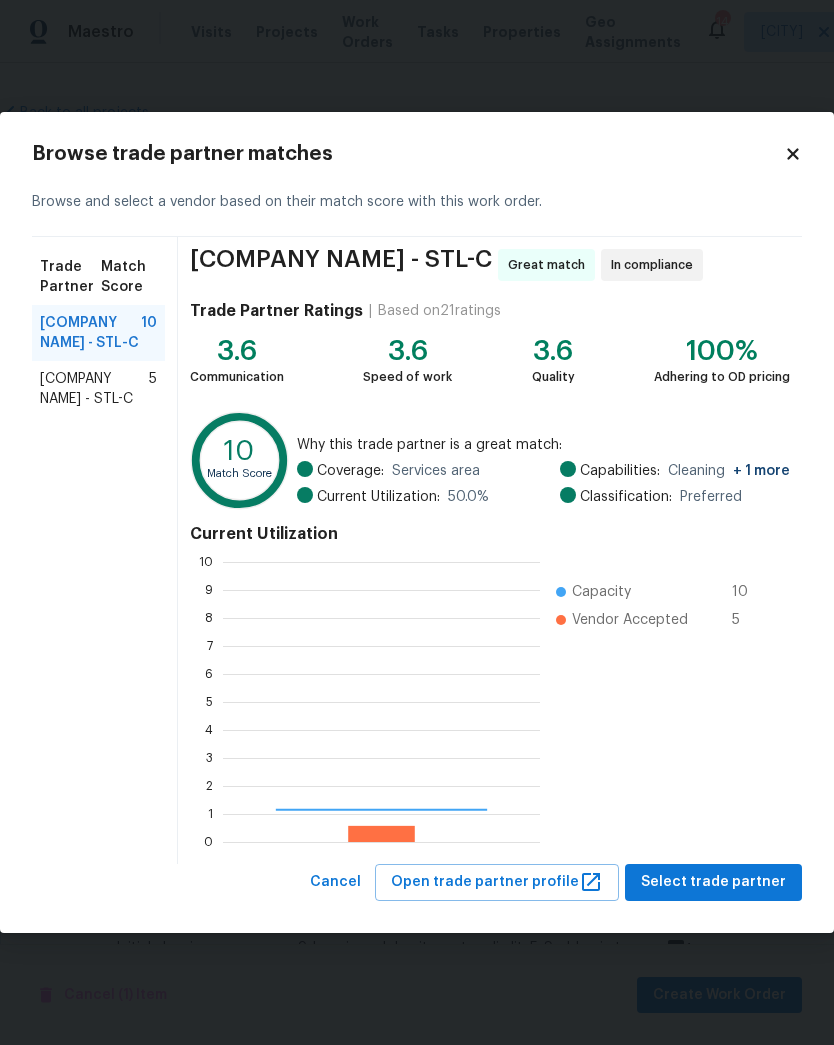 scroll, scrollTop: 2, scrollLeft: 2, axis: both 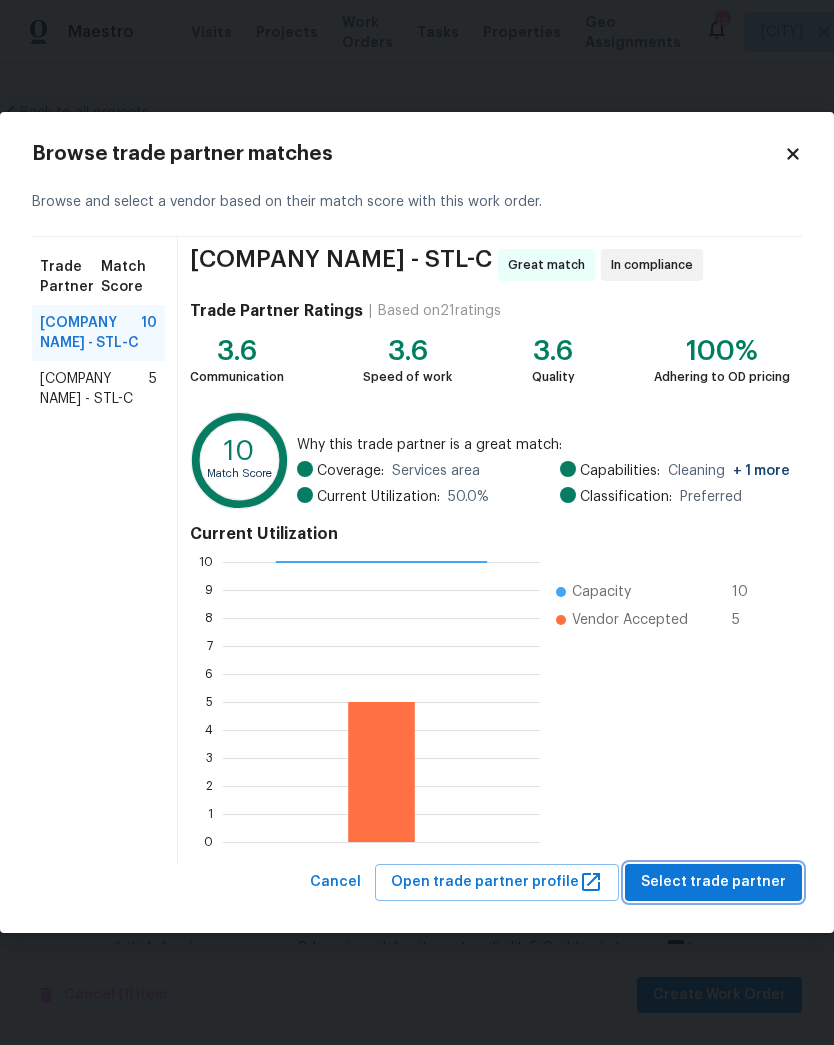 click on "Select trade partner" at bounding box center (713, 882) 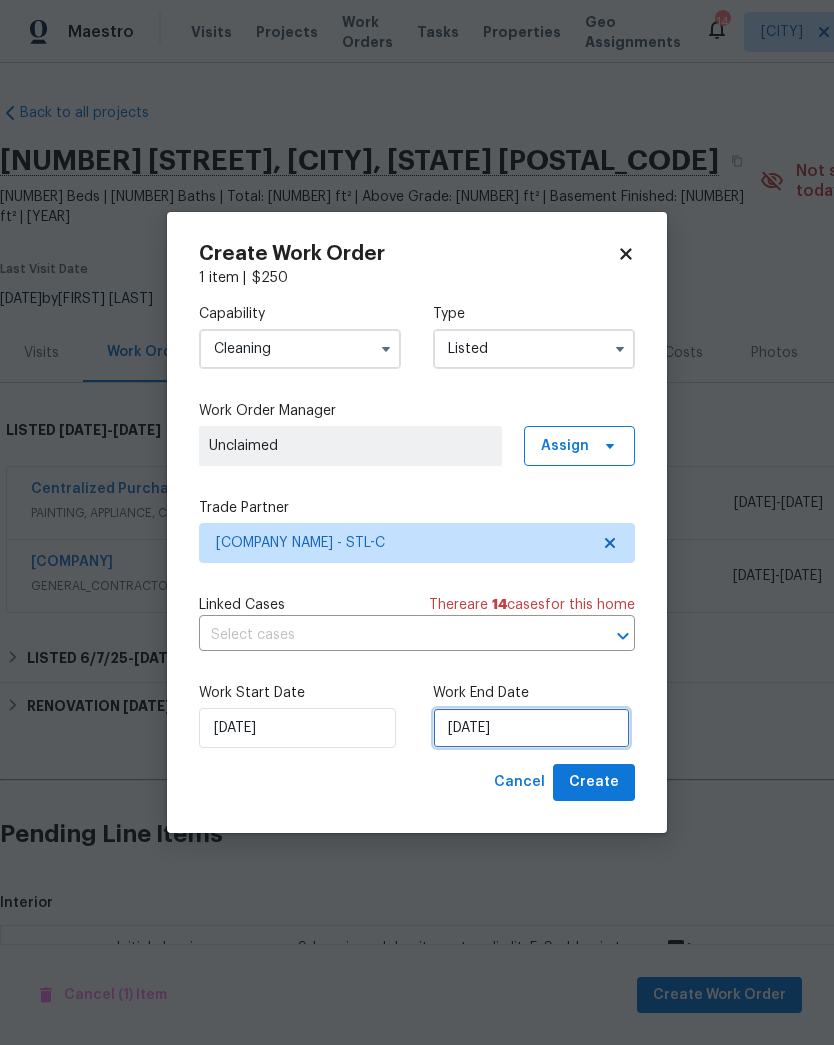 click on "[DATE]" at bounding box center [531, 728] 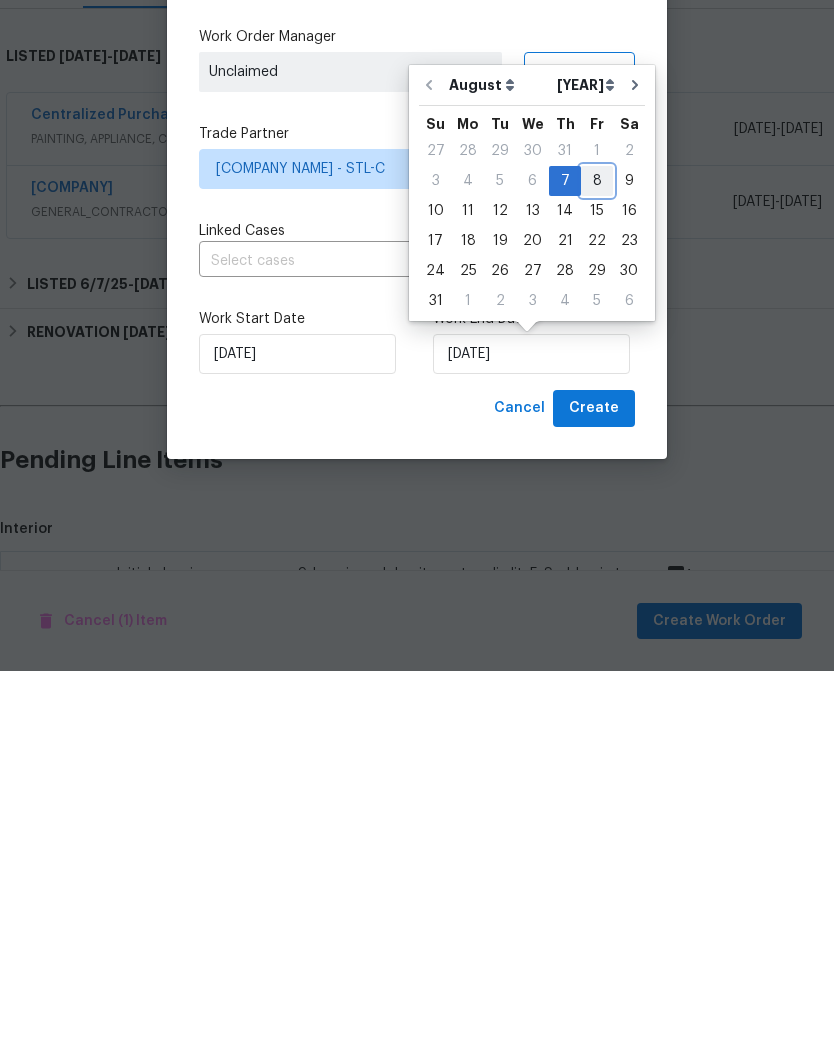 click on "8" at bounding box center (597, 555) 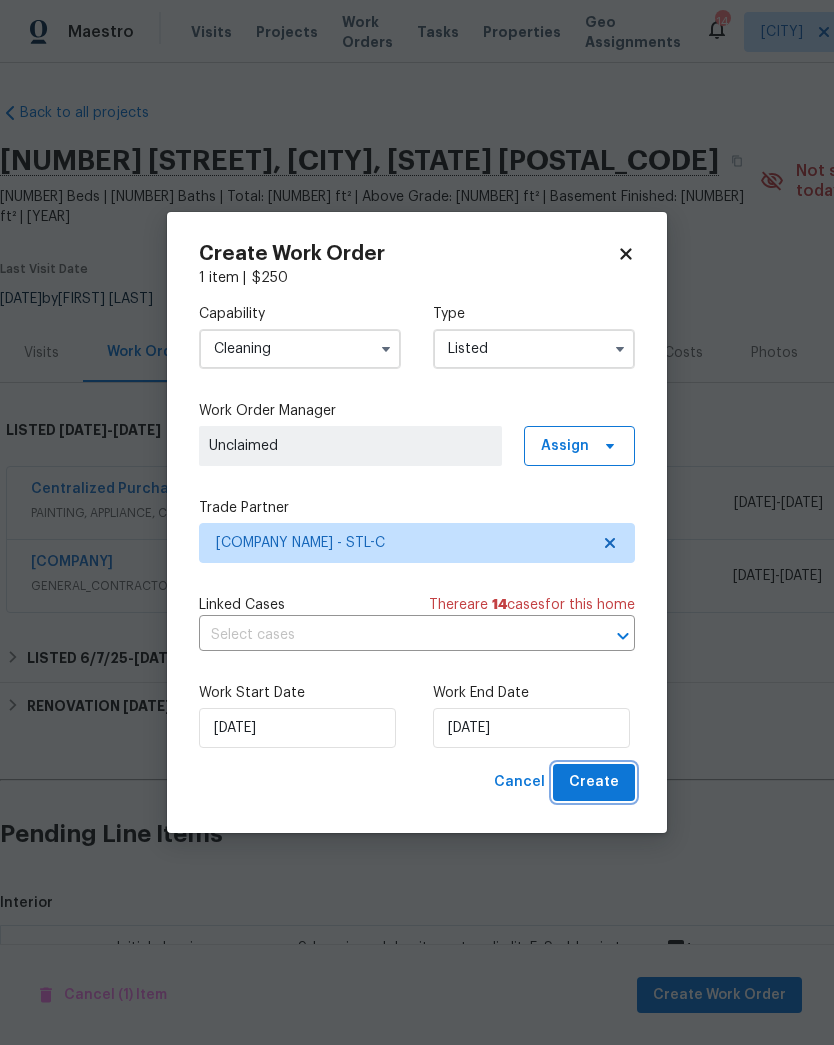 click on "Create" at bounding box center (594, 782) 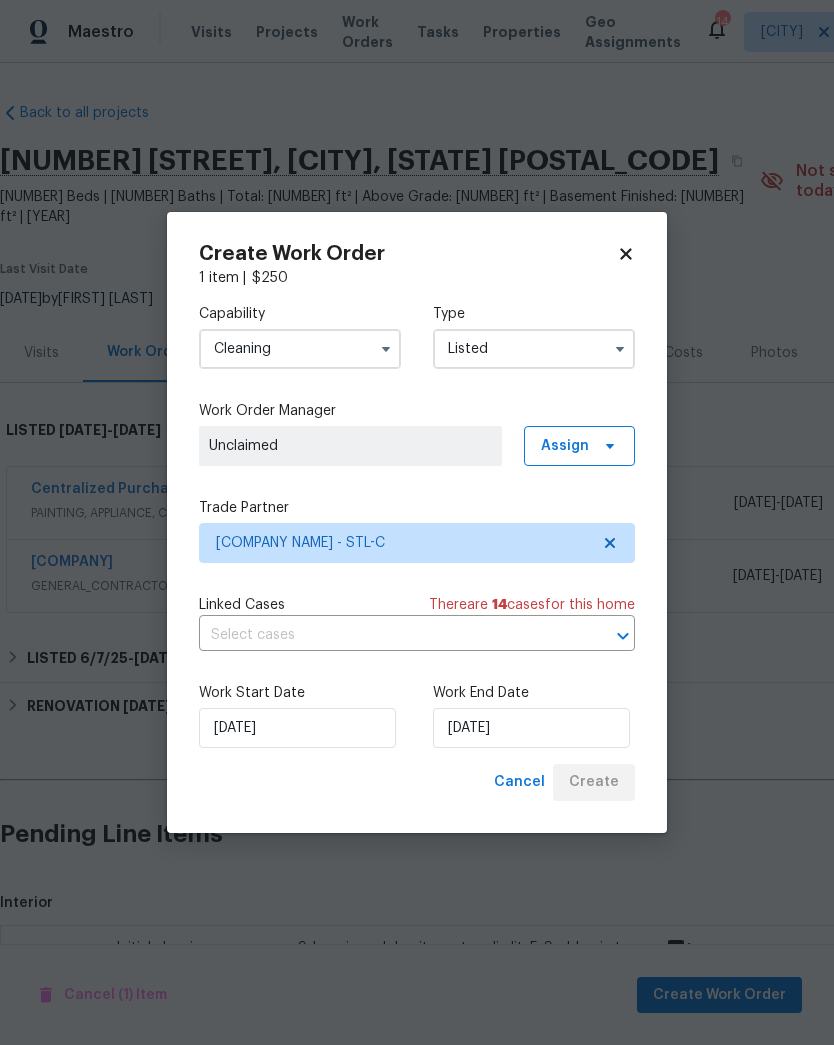 checkbox on "false" 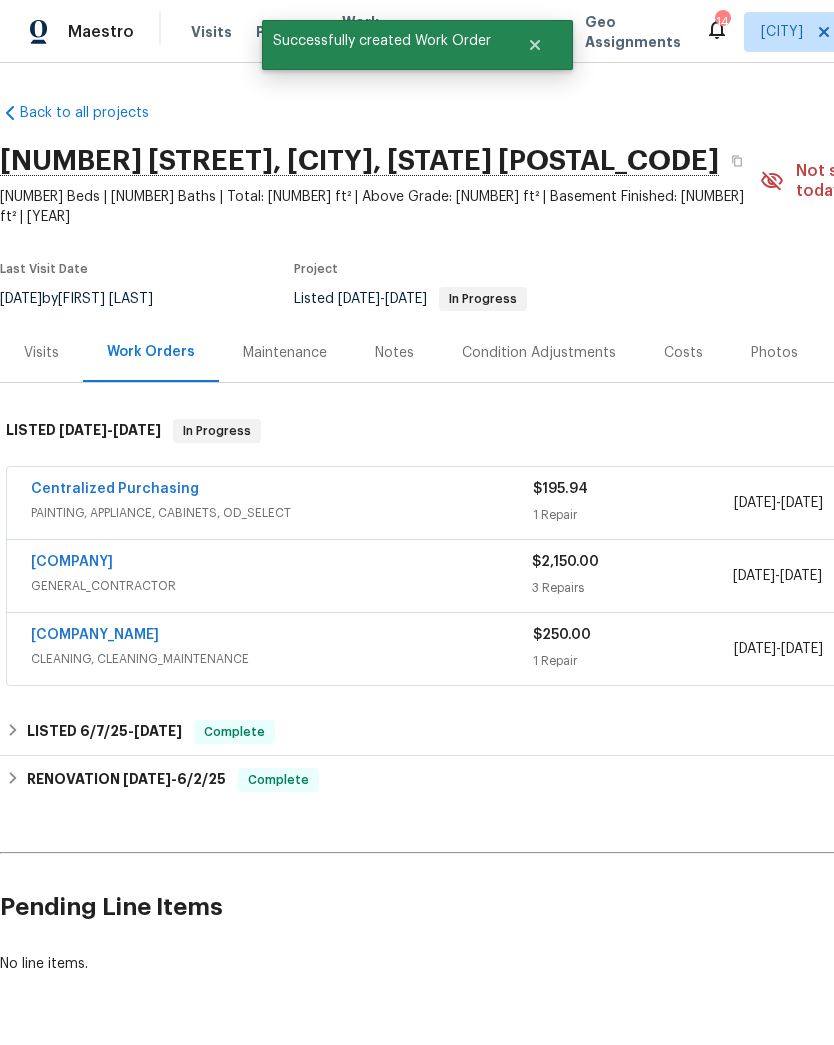 click on "[COMPANY_NAME]" at bounding box center (95, 635) 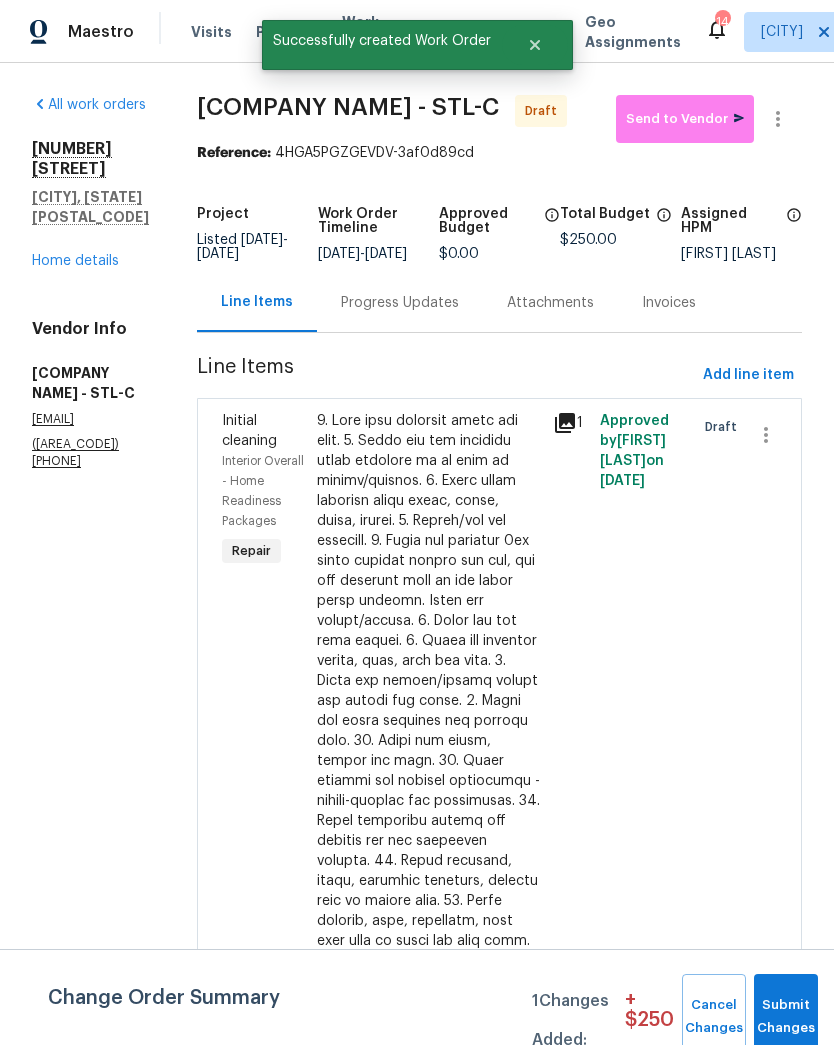 click on "Progress Updates" at bounding box center [400, 303] 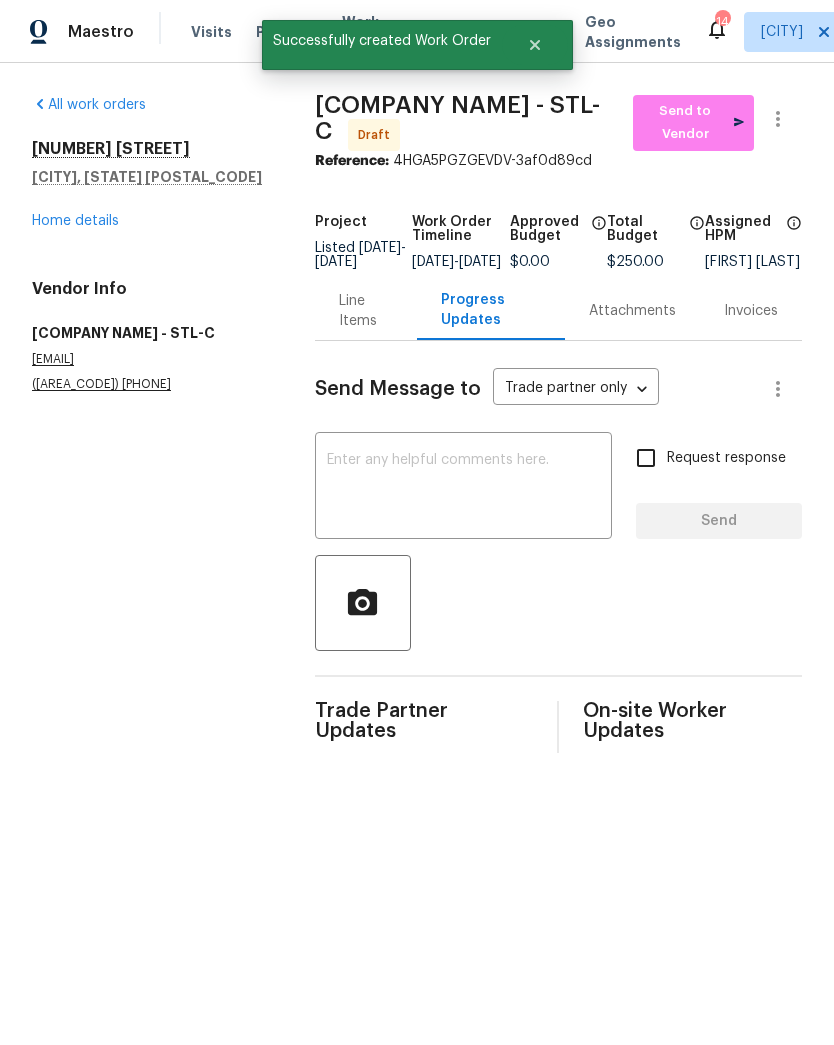 click at bounding box center (463, 488) 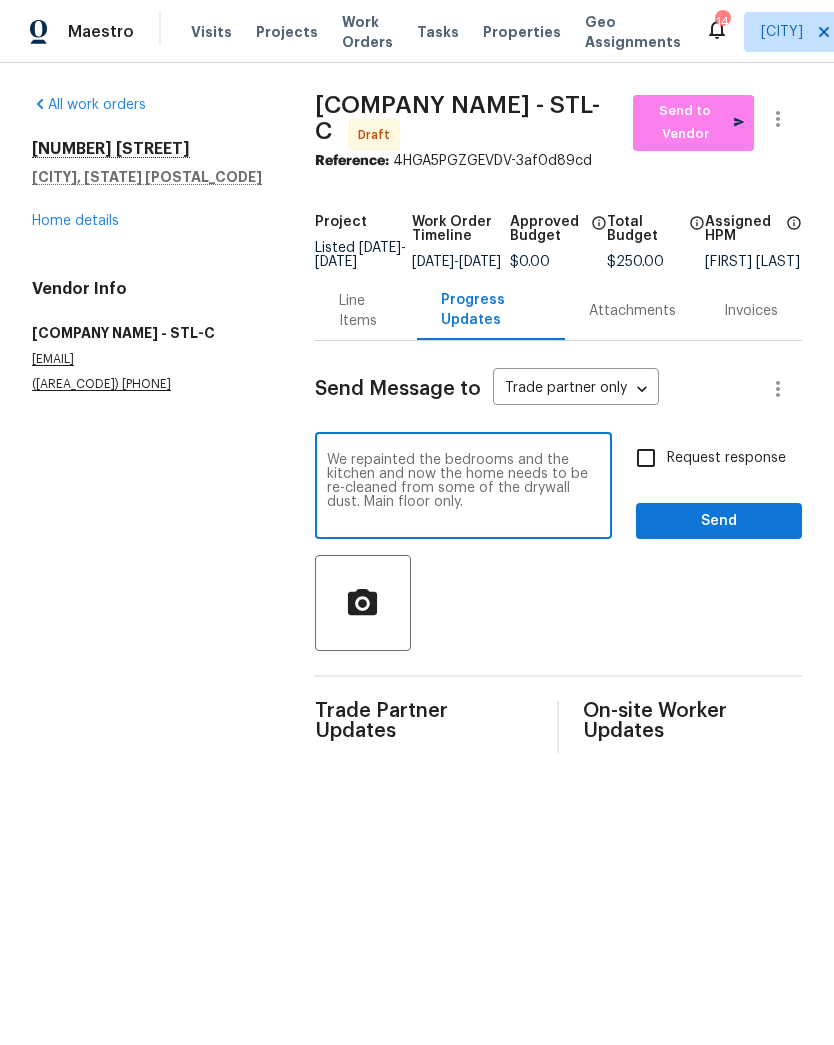 type on "We repainted the bedrooms and the kitchen and now the home needs to be re-cleaned from some of the drywall dust. Main floor only." 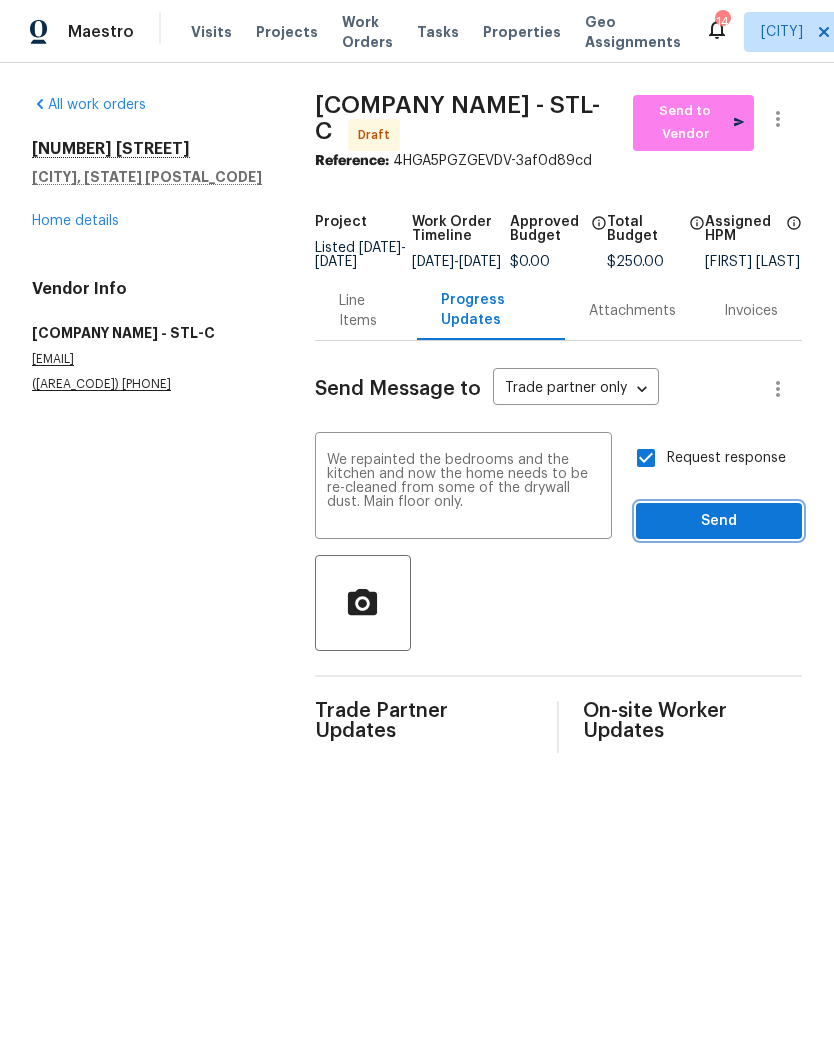 click on "Send" at bounding box center (719, 521) 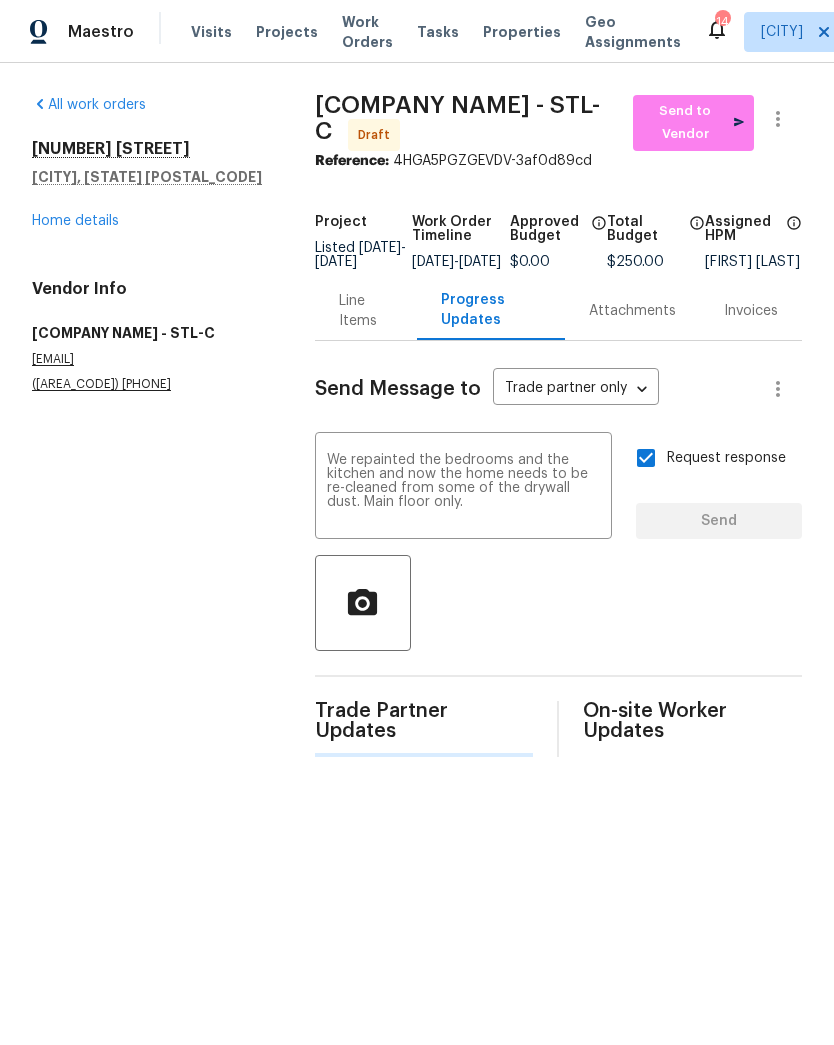 type 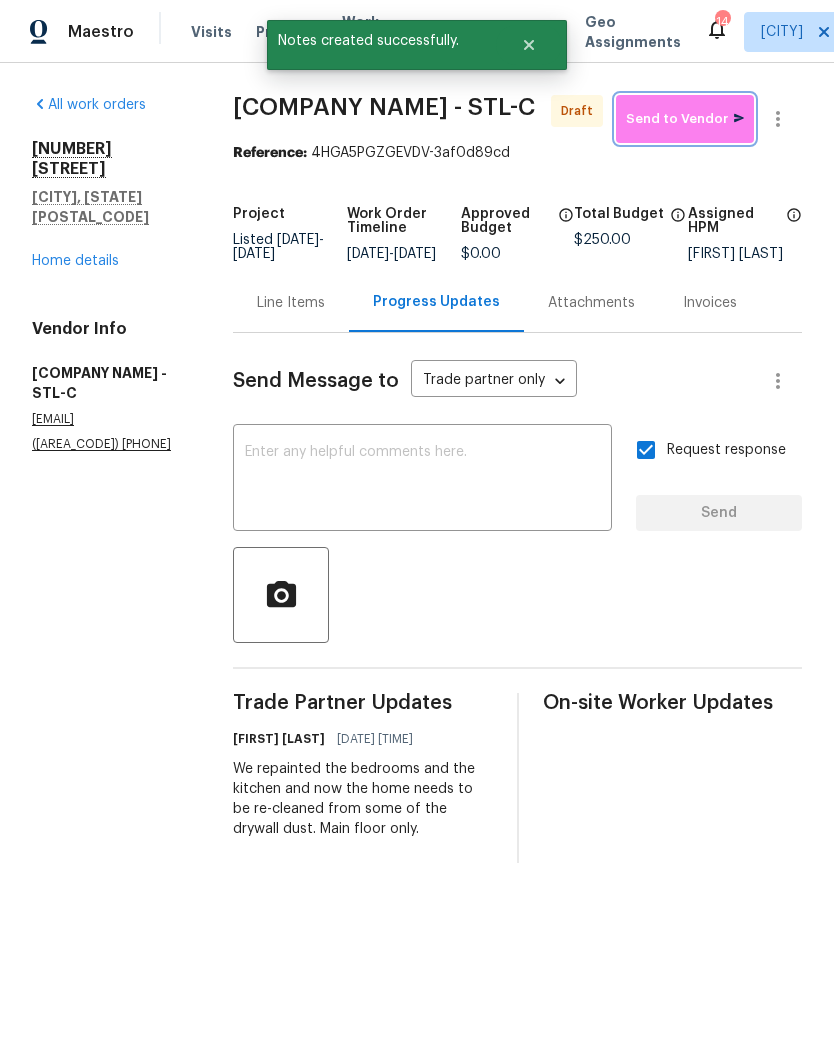 click on "Send to Vendor" at bounding box center [685, 119] 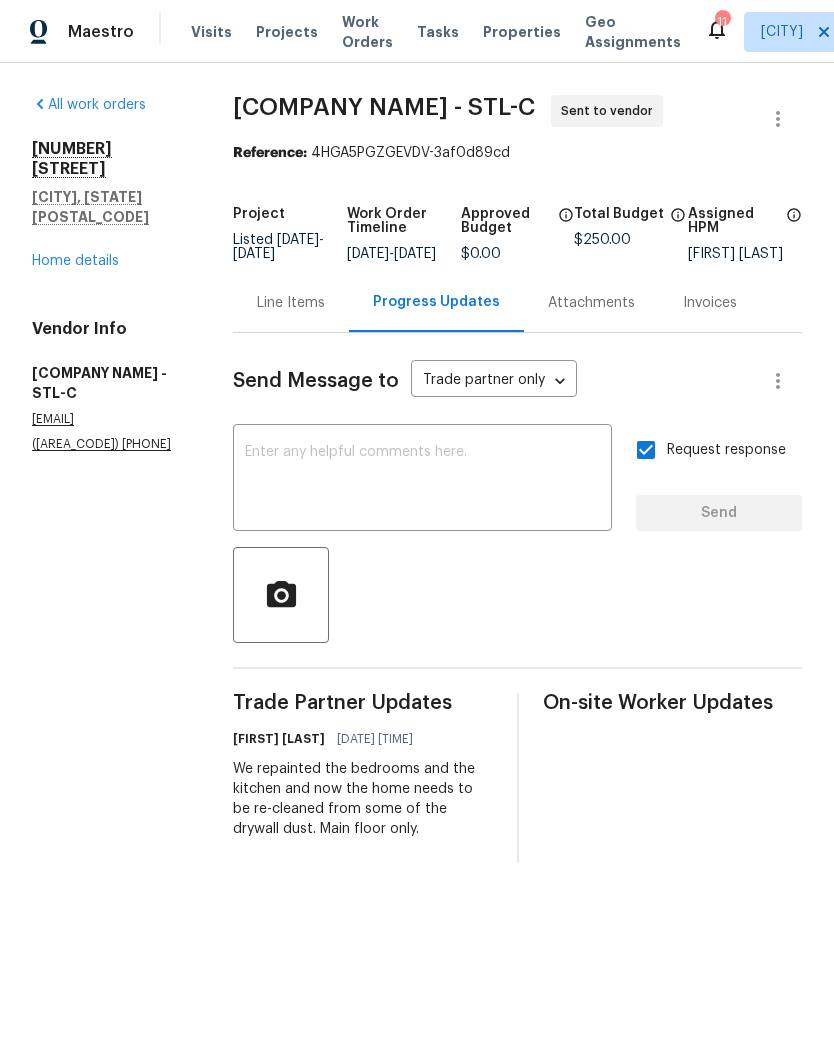 click on "Line Items" at bounding box center (291, 303) 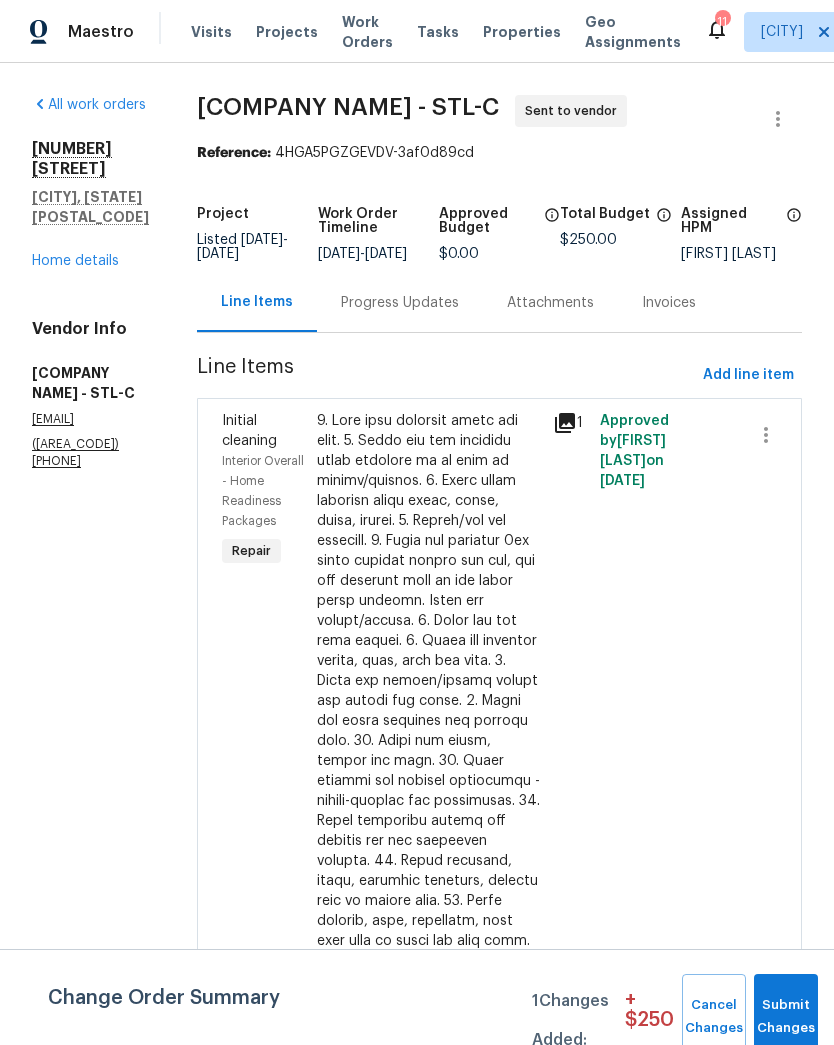 click on "Projects" at bounding box center [287, 32] 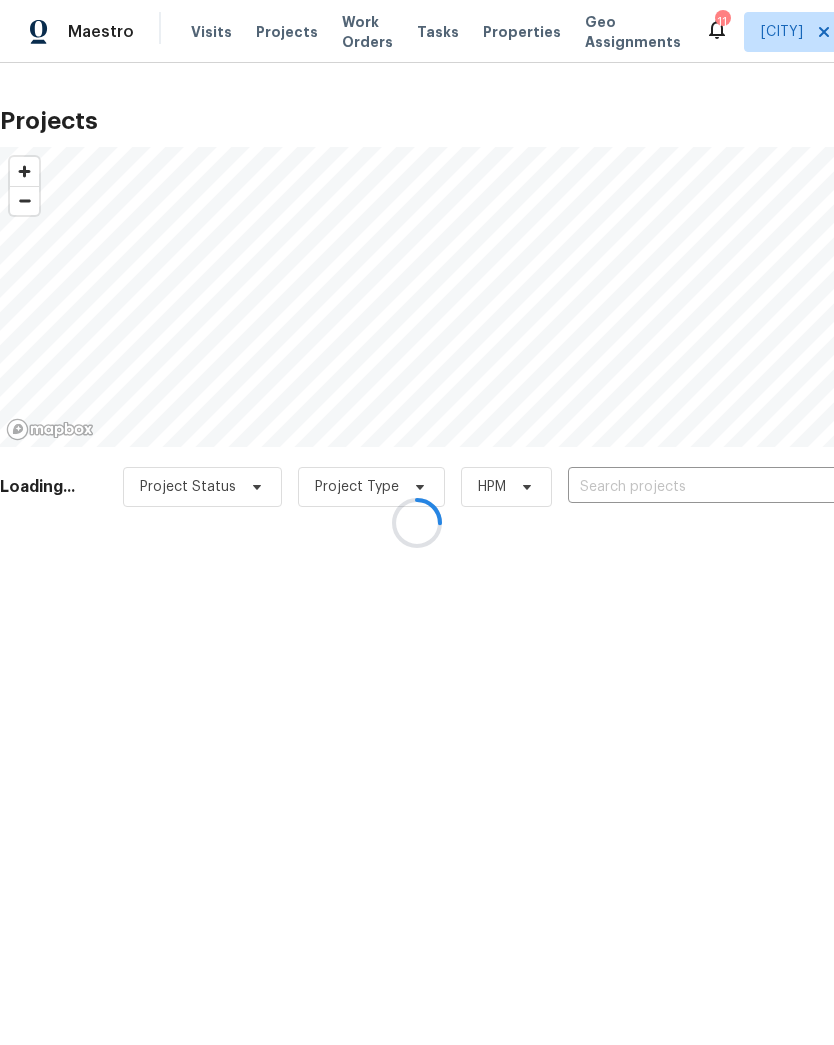 click at bounding box center (417, 522) 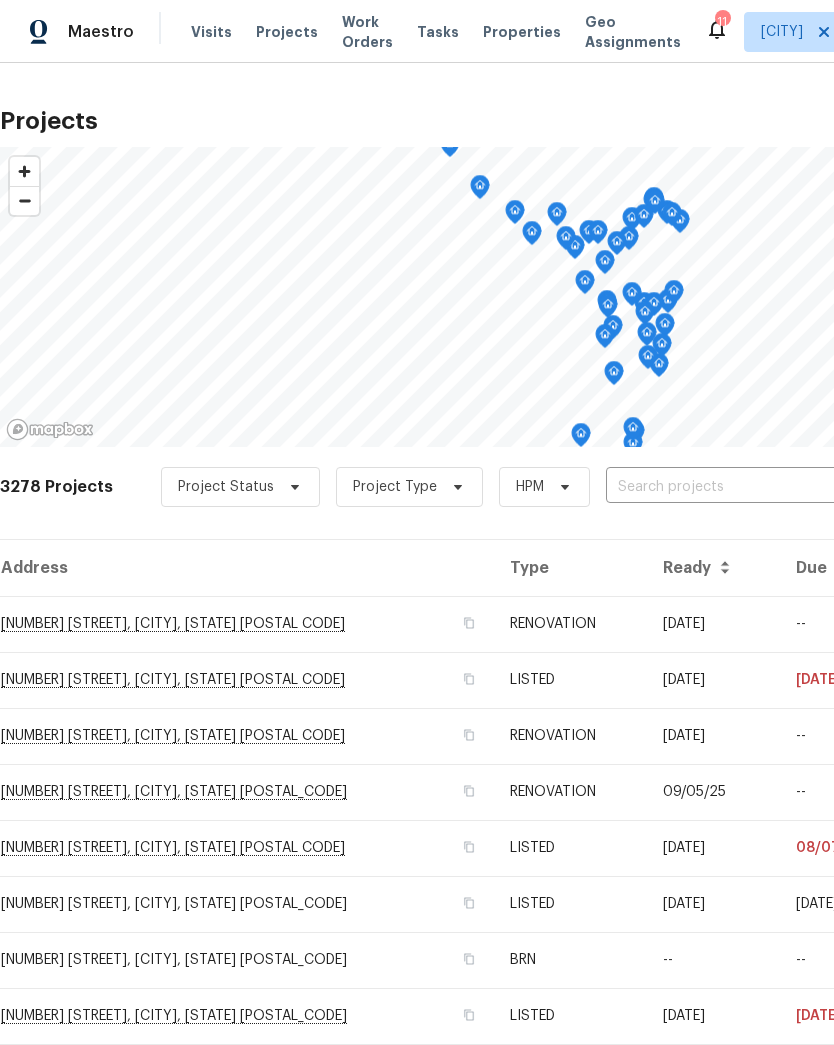 click at bounding box center (720, 487) 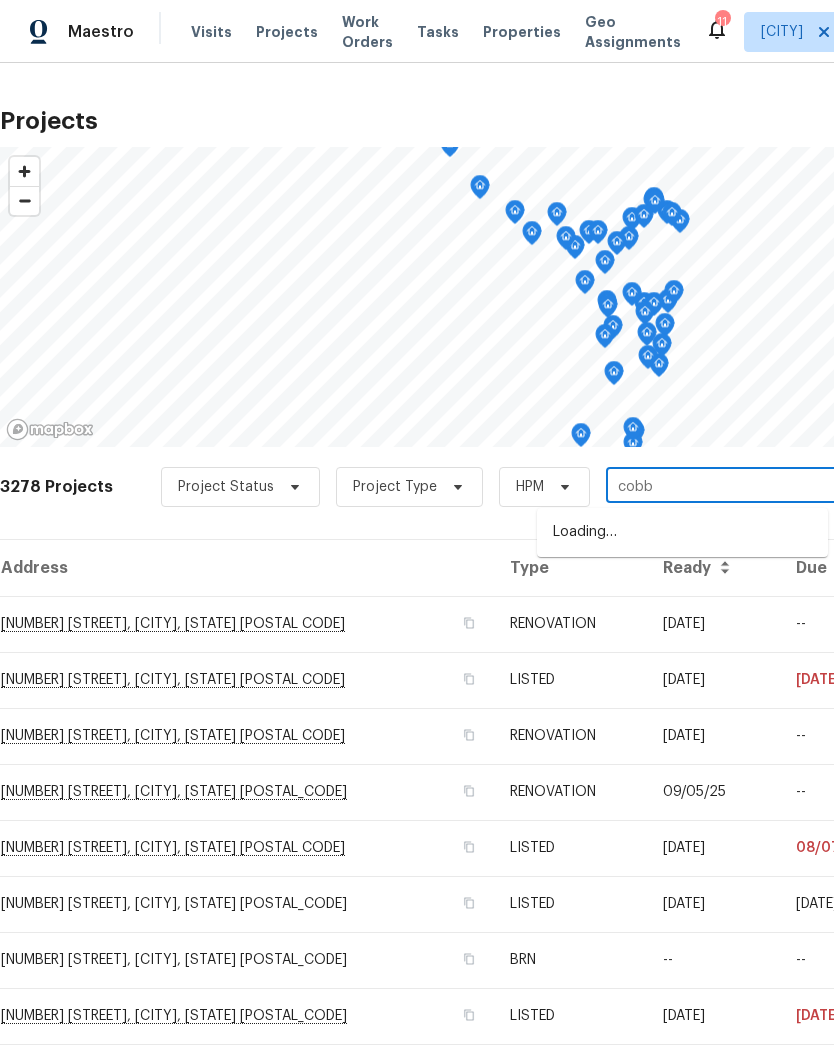 type on "cobbl" 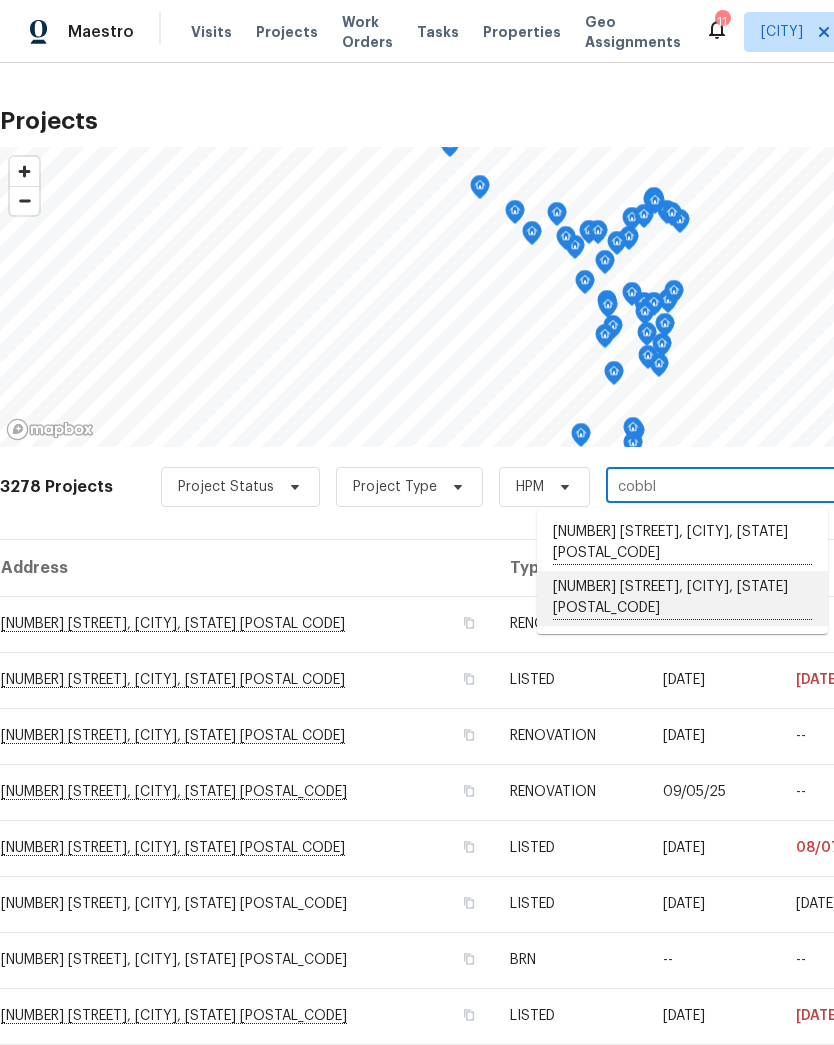 click on "[NUMBER] [STREET], [CITY], [STATE] [POSTAL_CODE]" at bounding box center [682, 598] 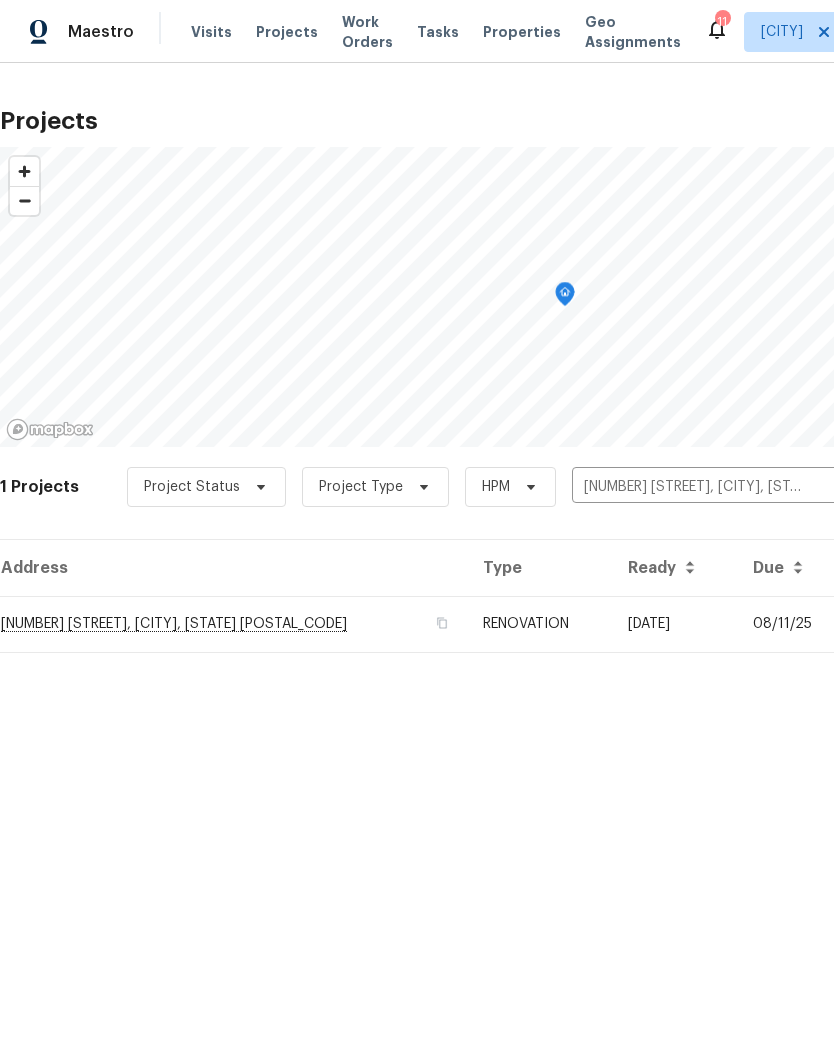 click on "[NUMBER] [STREET], [CITY], [STATE] [POSTAL_CODE]" at bounding box center [233, 624] 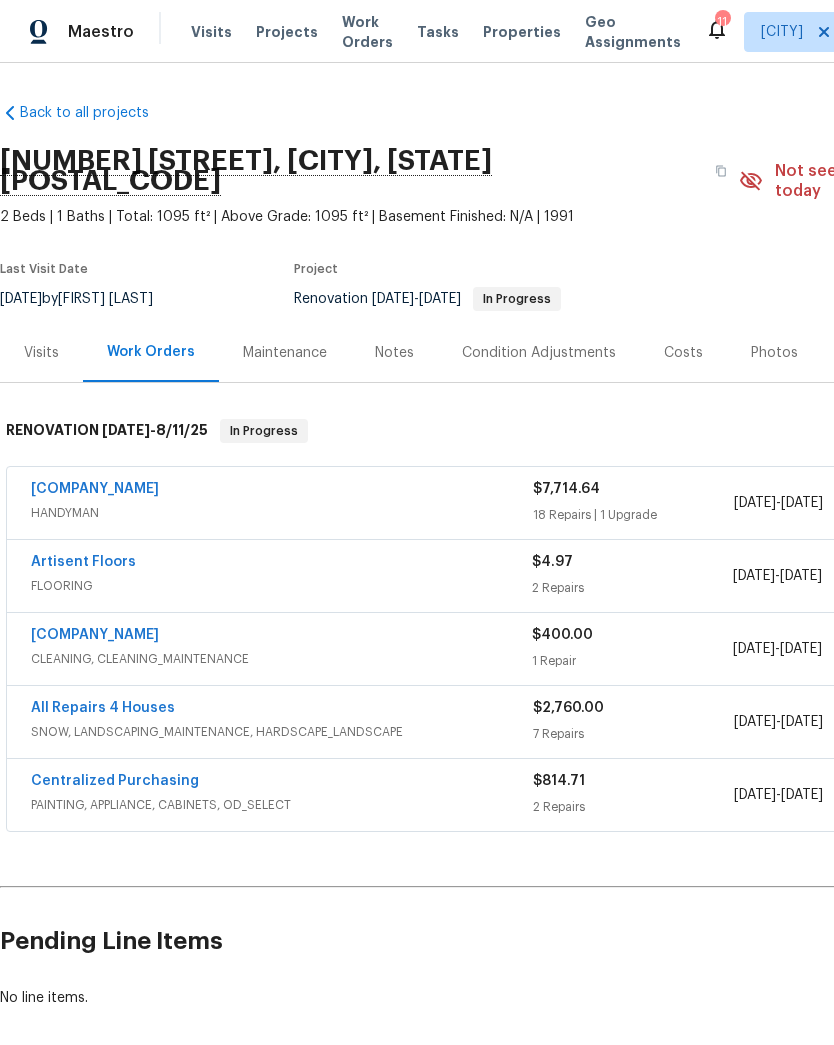 click on "[COMPANY_NAME]" at bounding box center [95, 489] 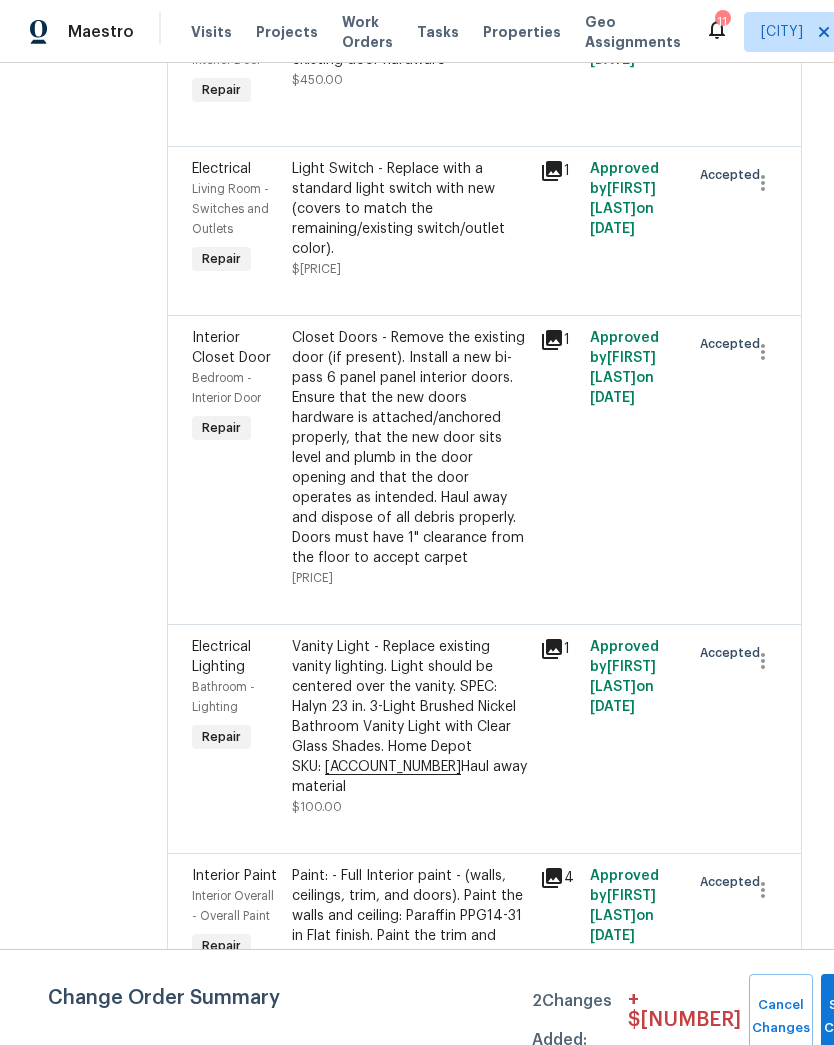 scroll, scrollTop: 1911, scrollLeft: 0, axis: vertical 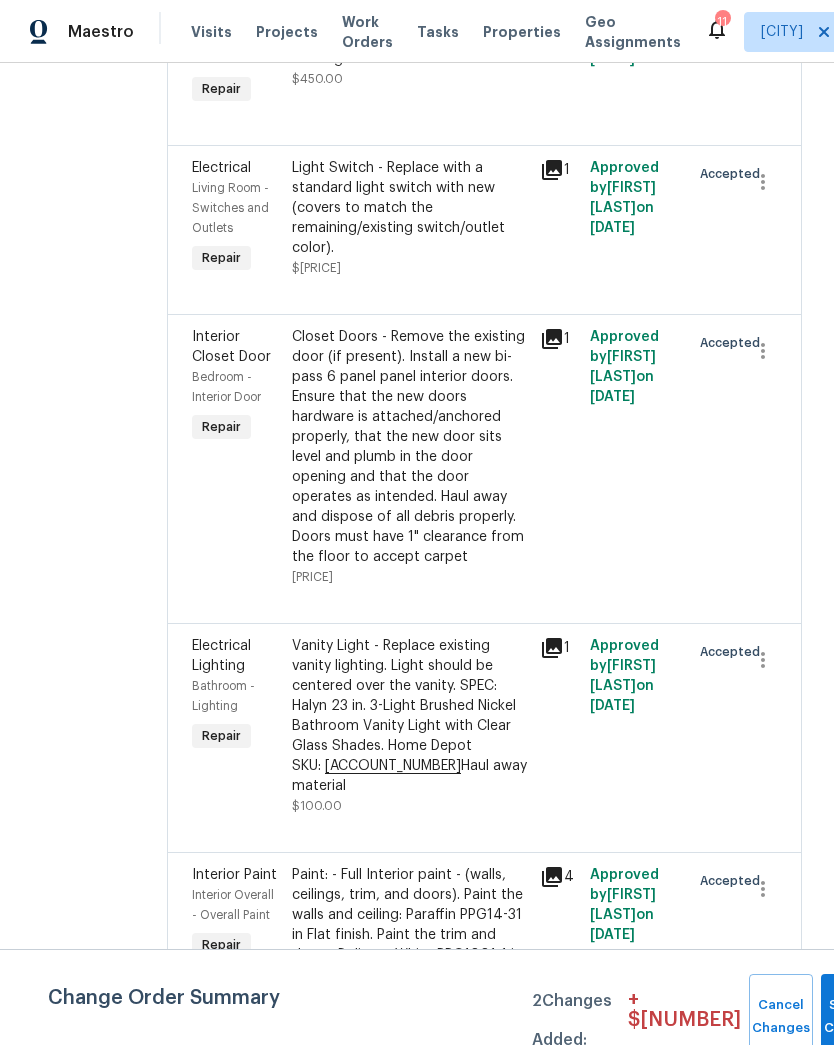 click on "Closet Doors - Remove the existing door (if present). Install a new bi-pass 6 panel panel interior doors. Ensure that the new doors hardware is attached/anchored properly, that the new door sits level and plumb in the door opening and that the door operates as intended. Haul away and dispose of all debris properly. Doors must have 1" clearance from the floor to accept carpet" at bounding box center [410, 447] 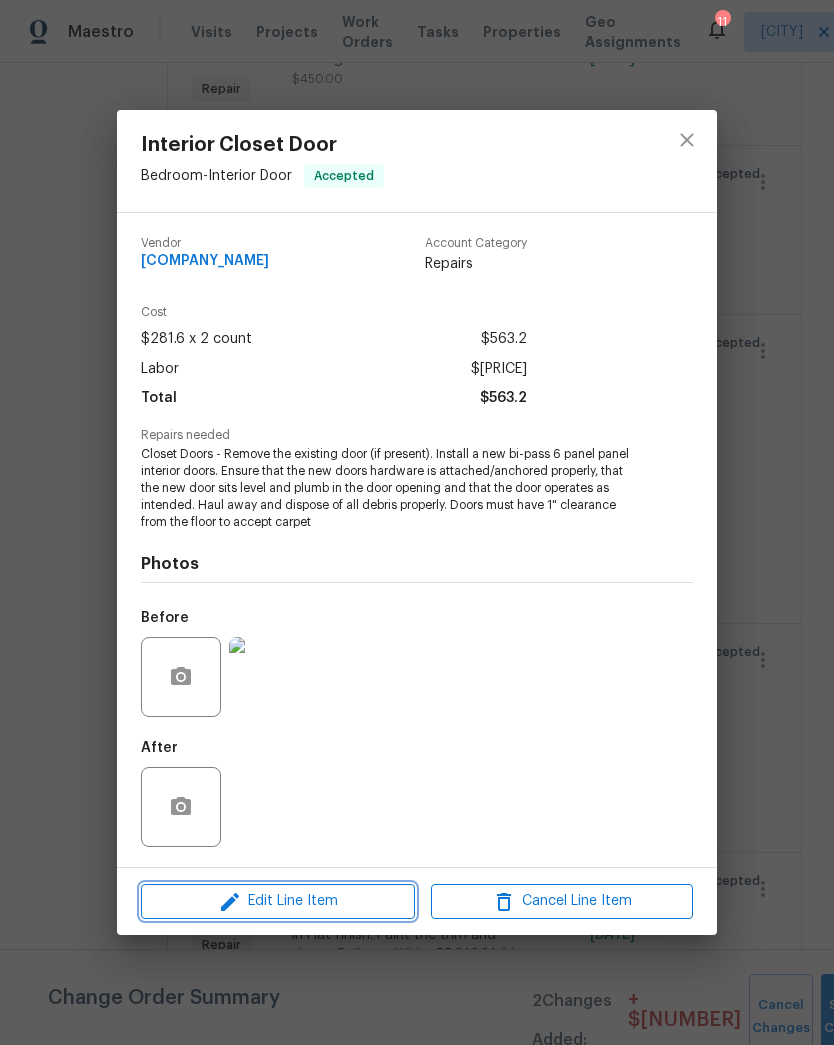 click on "Edit Line Item" at bounding box center [278, 901] 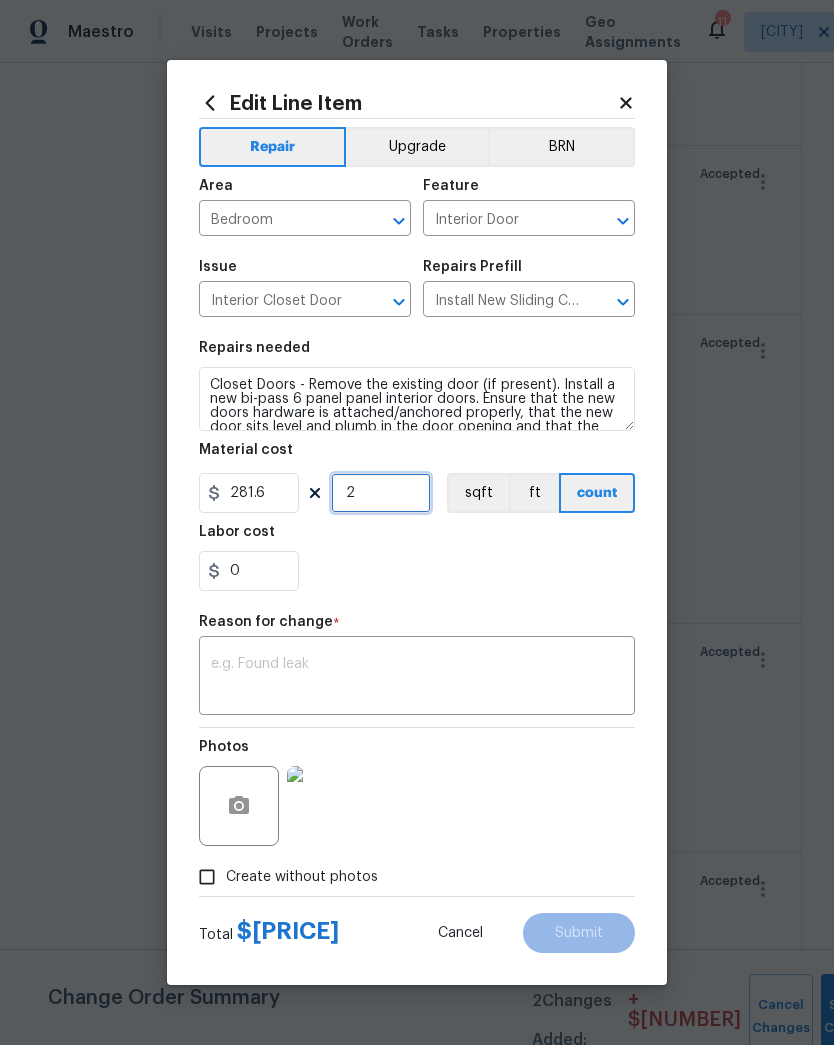 click on "2" at bounding box center (381, 493) 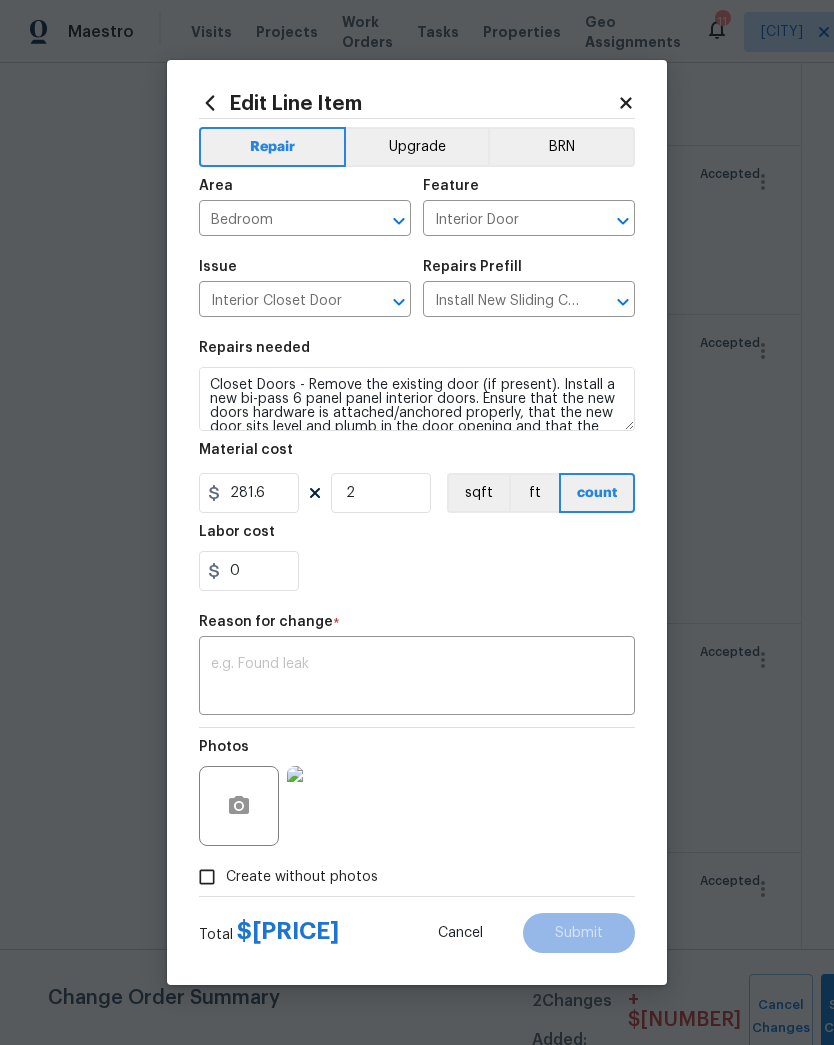 click on "0" at bounding box center [417, 571] 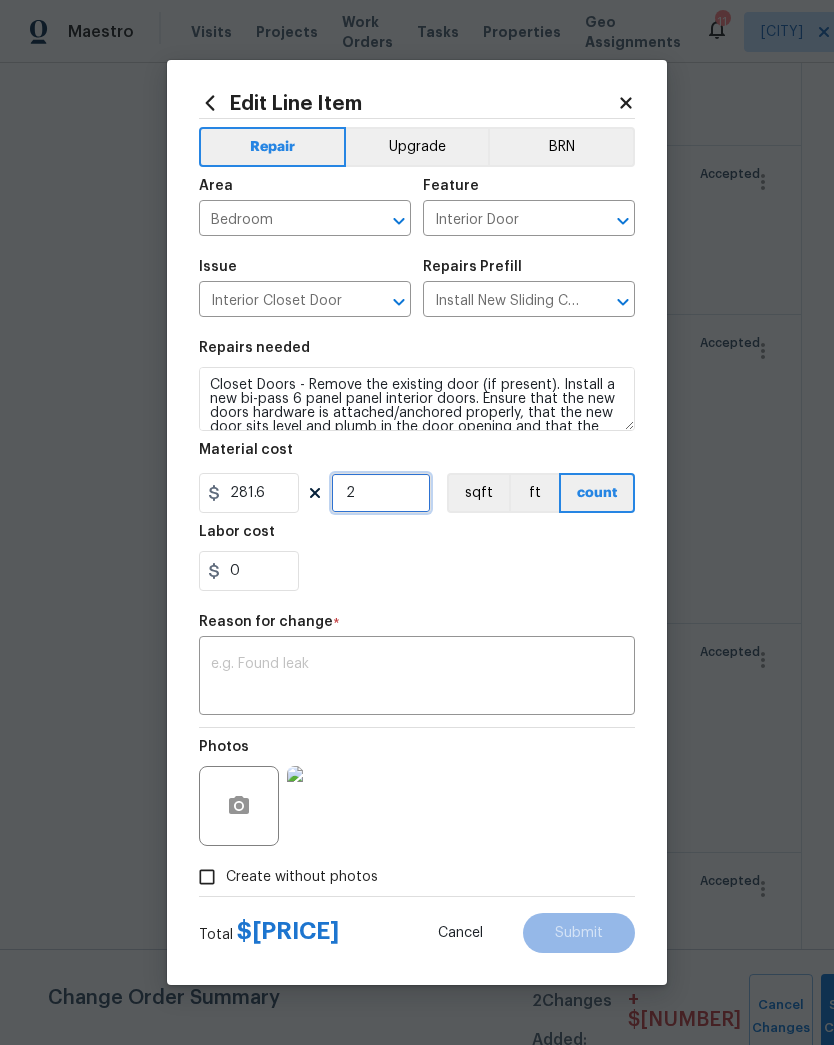 click on "2" at bounding box center [381, 493] 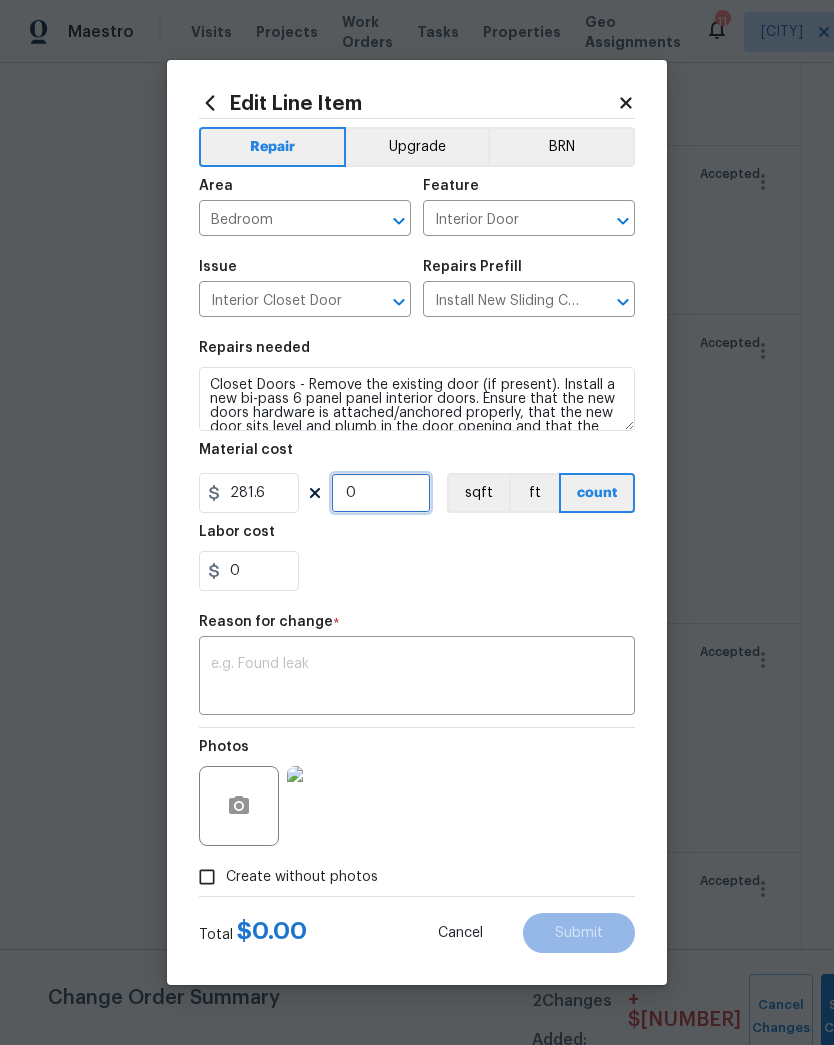 type on "4" 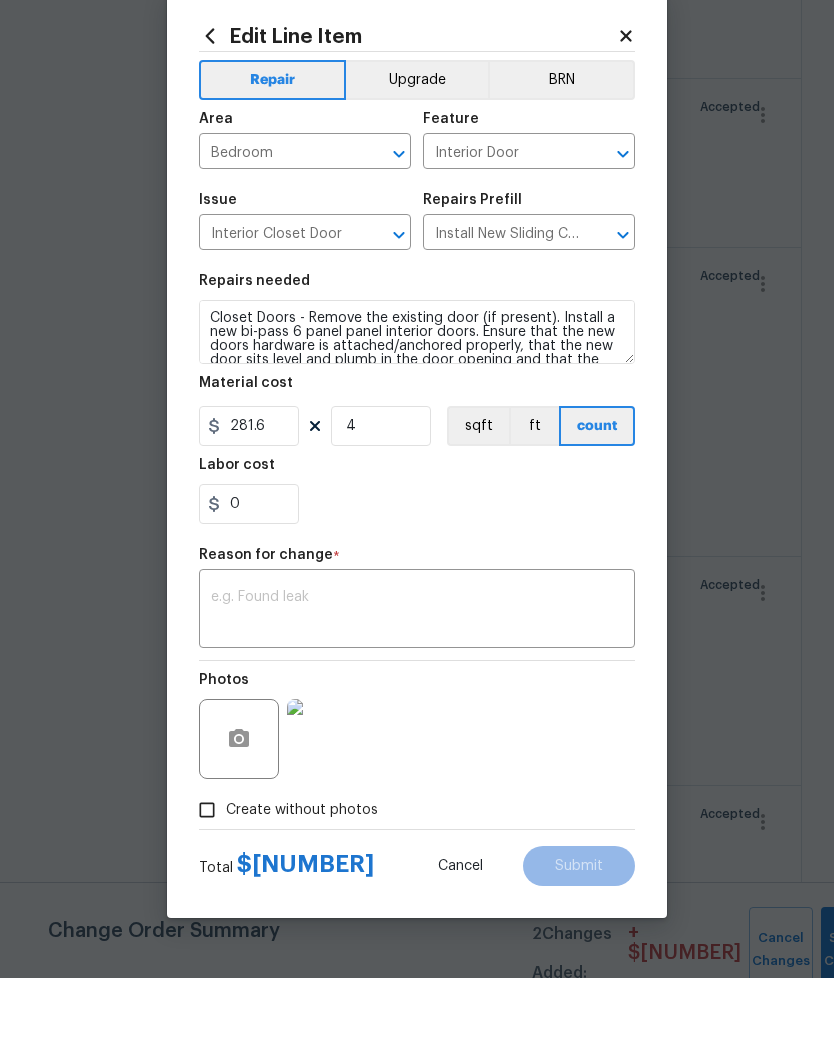 click at bounding box center (417, 678) 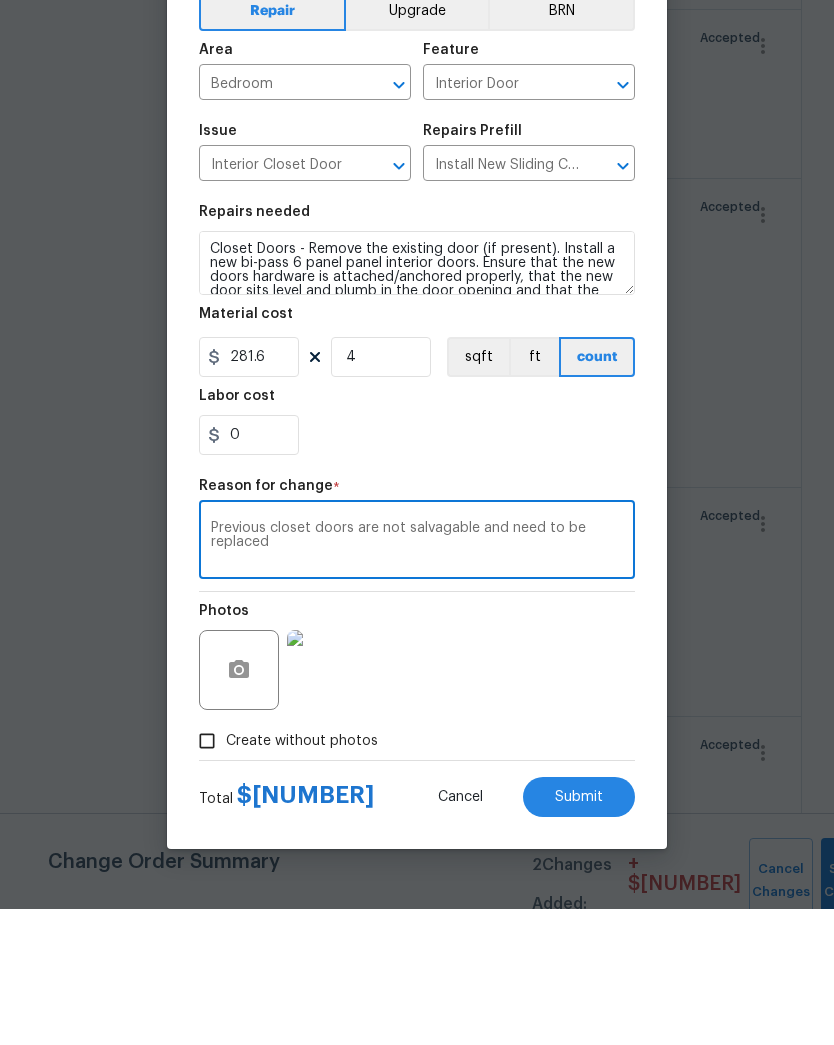 click on "Previous closet doors are not salvagable and need to be replaced" at bounding box center [417, 678] 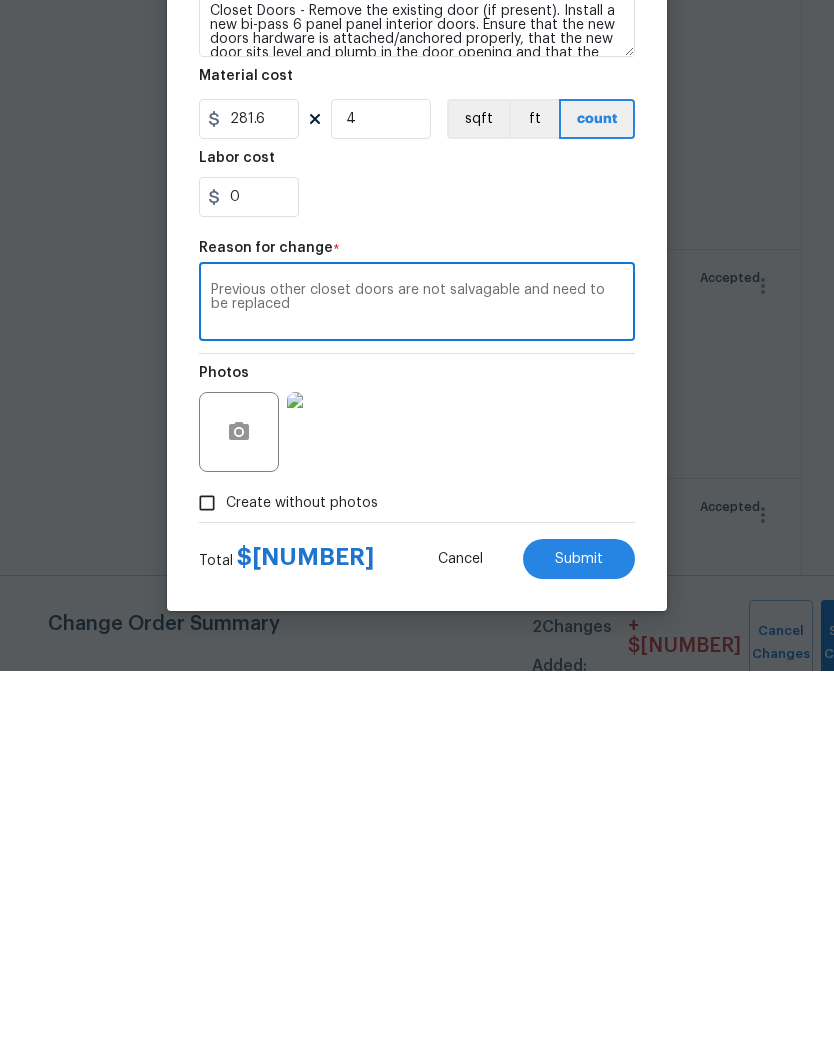 type on "Previous other closet doors are not salvagable and need to be replaced" 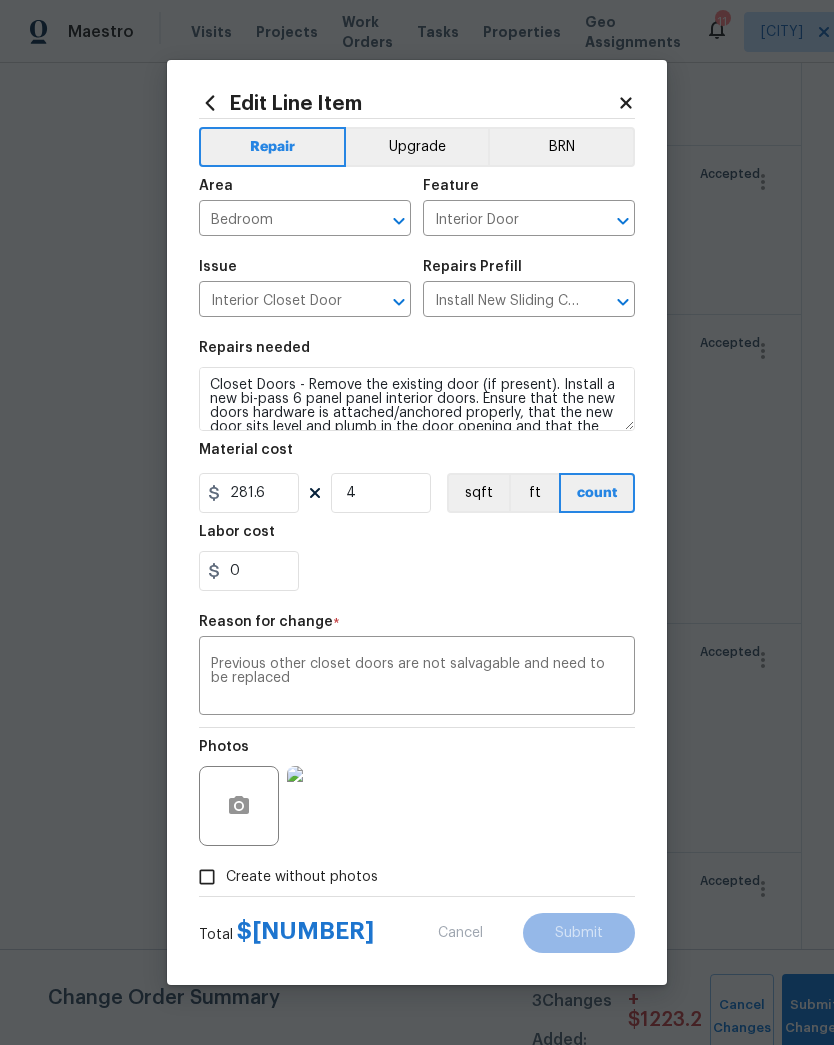type on "2" 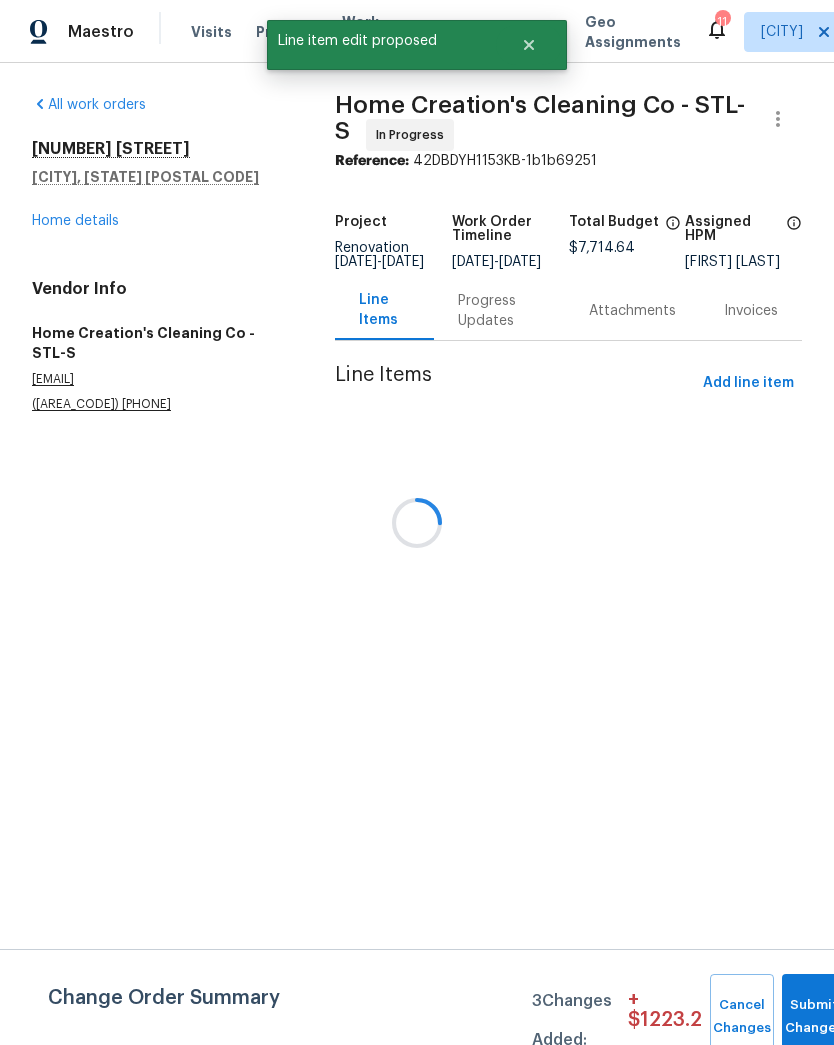 scroll, scrollTop: 0, scrollLeft: 0, axis: both 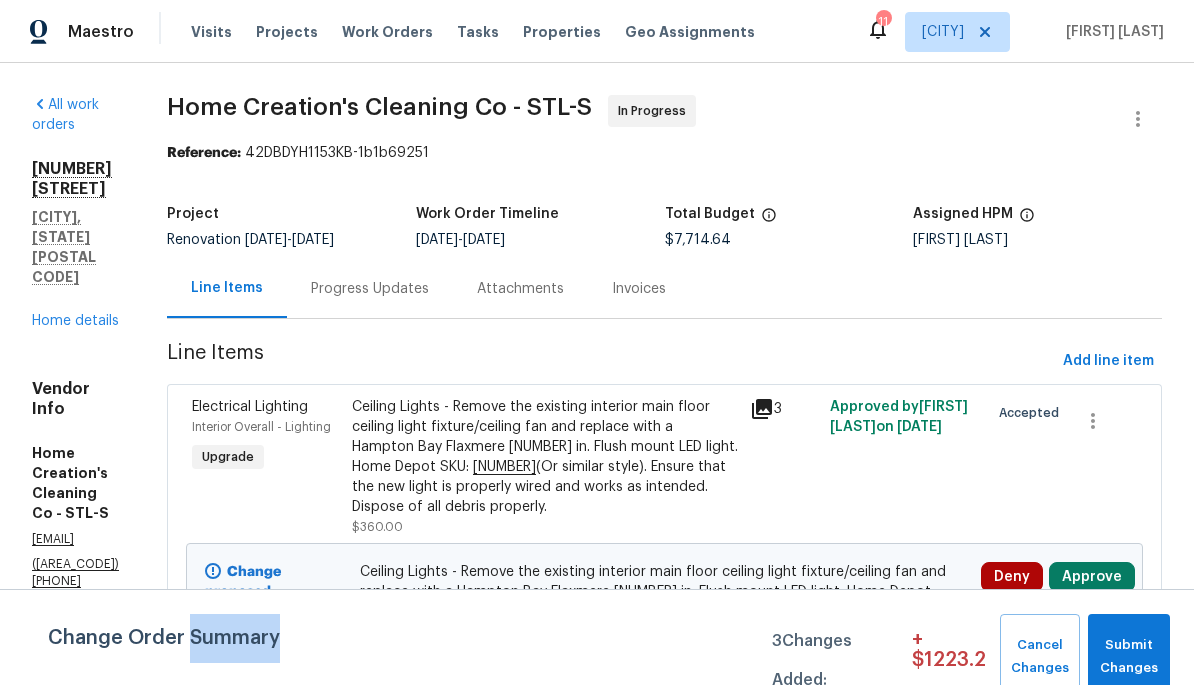 click on "Change Order Summary" at bounding box center (164, 657) 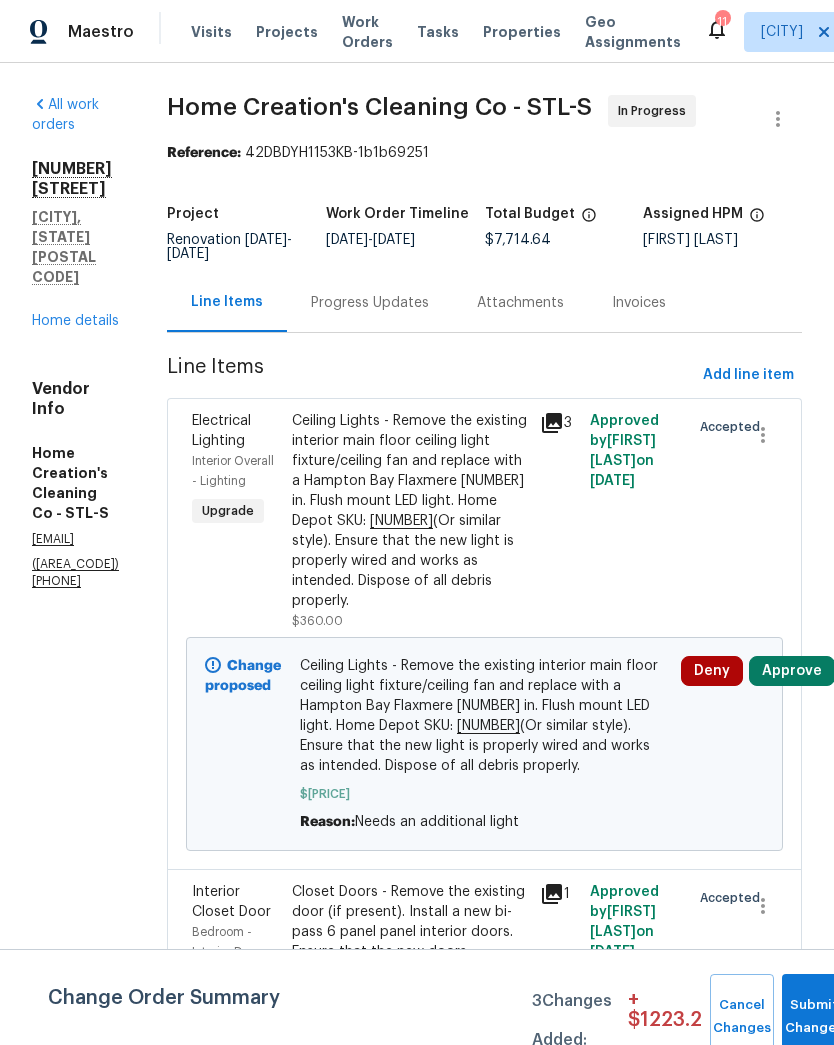 click on "Projects" at bounding box center [287, 32] 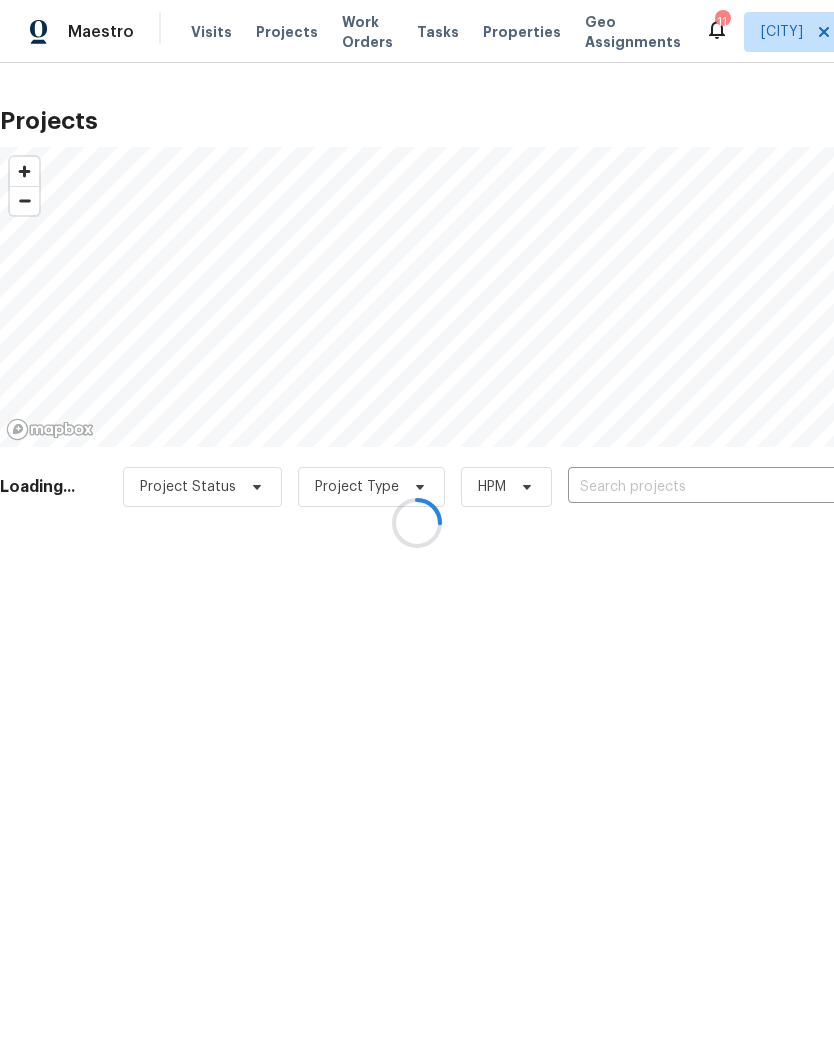 click at bounding box center [417, 522] 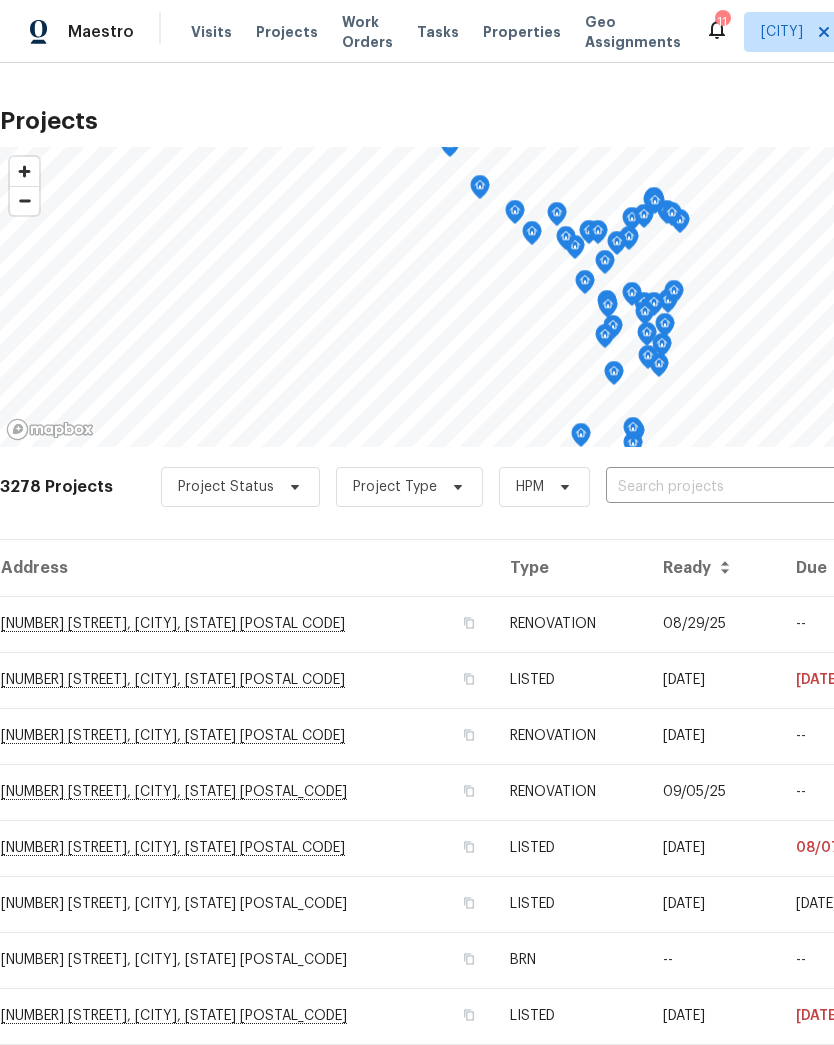 click at bounding box center [720, 487] 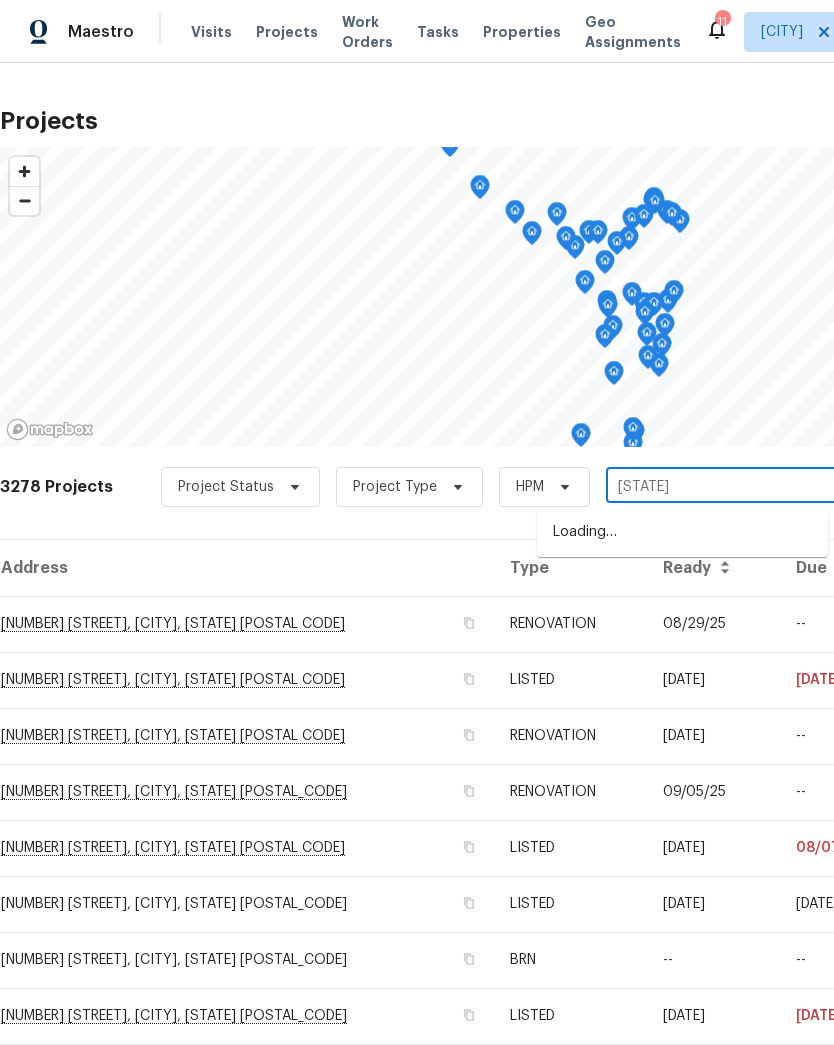 type on "sassa" 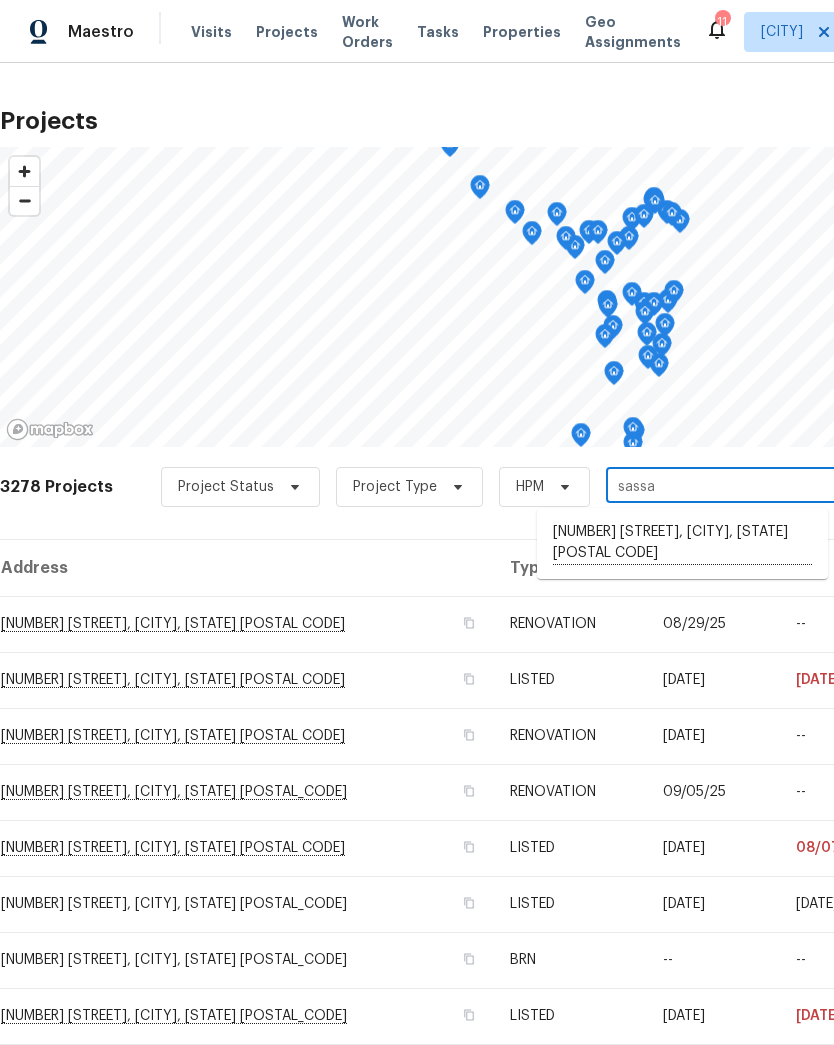 click on "[NUMBER] [STREET], [CITY], [STATE] [POSTAL CODE]" at bounding box center (682, 543) 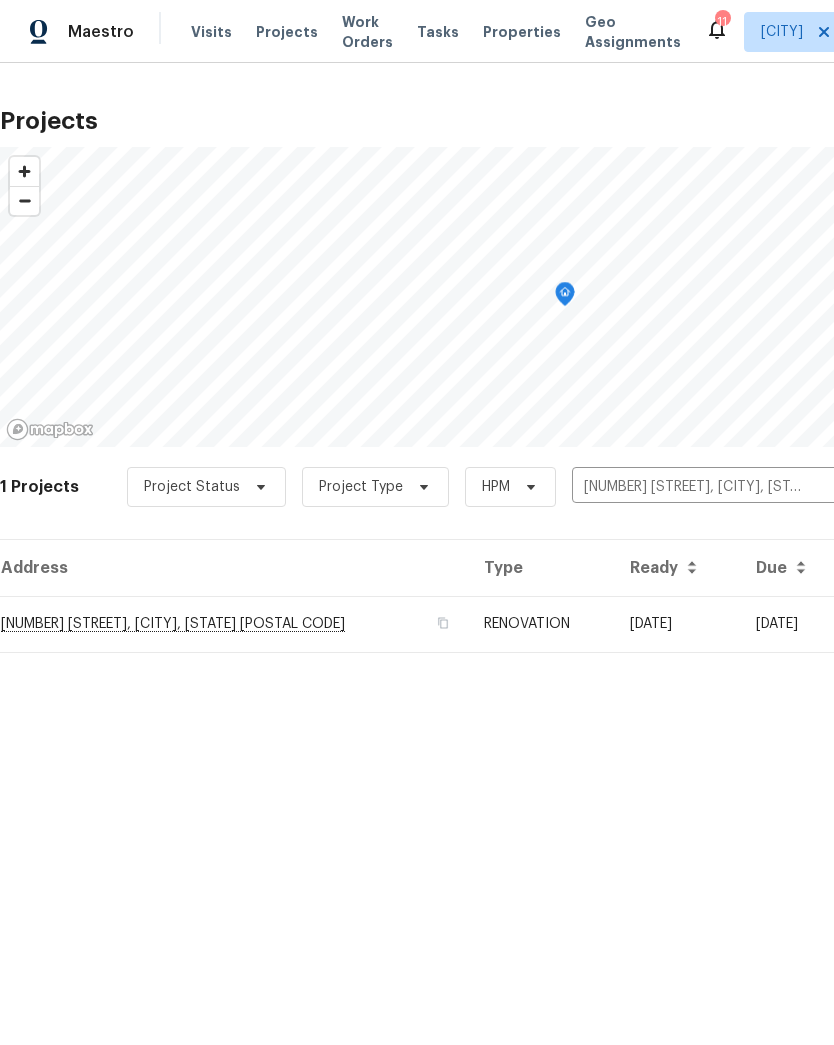 click on "[NUMBER] [STREET], [CITY], [STATE] [POSTAL CODE]" at bounding box center [234, 624] 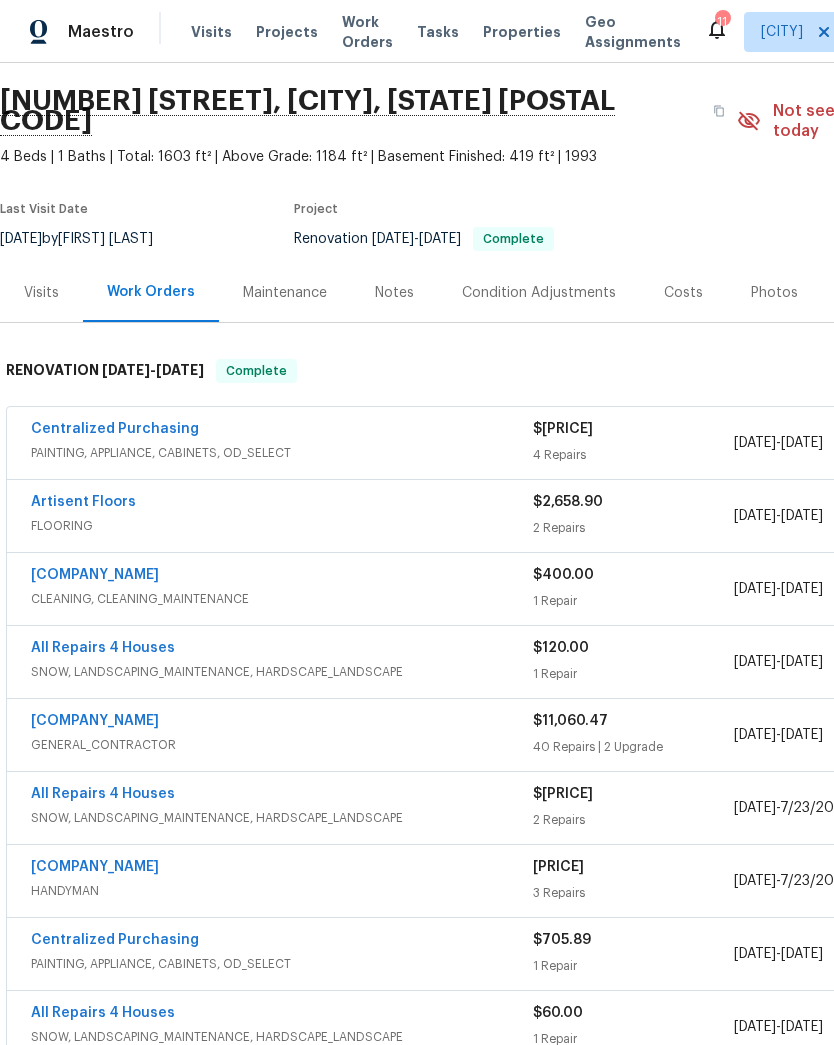 scroll, scrollTop: 61, scrollLeft: 0, axis: vertical 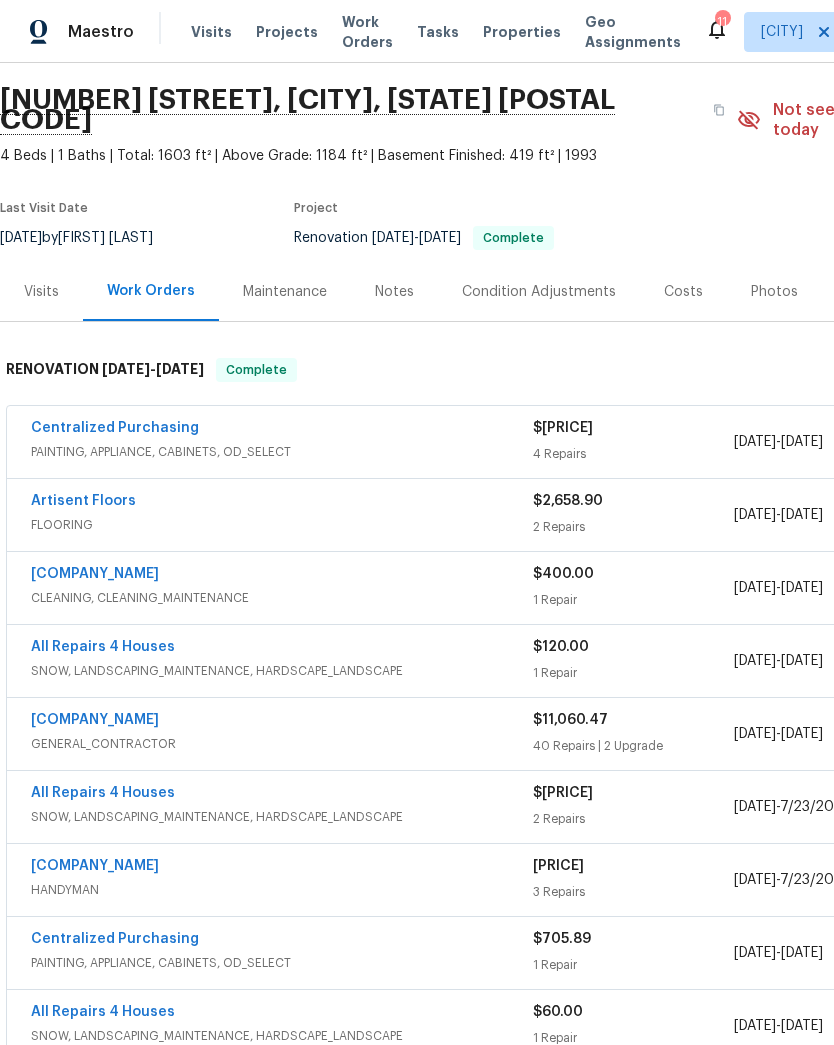 click on "Artisent Floors" at bounding box center (83, 501) 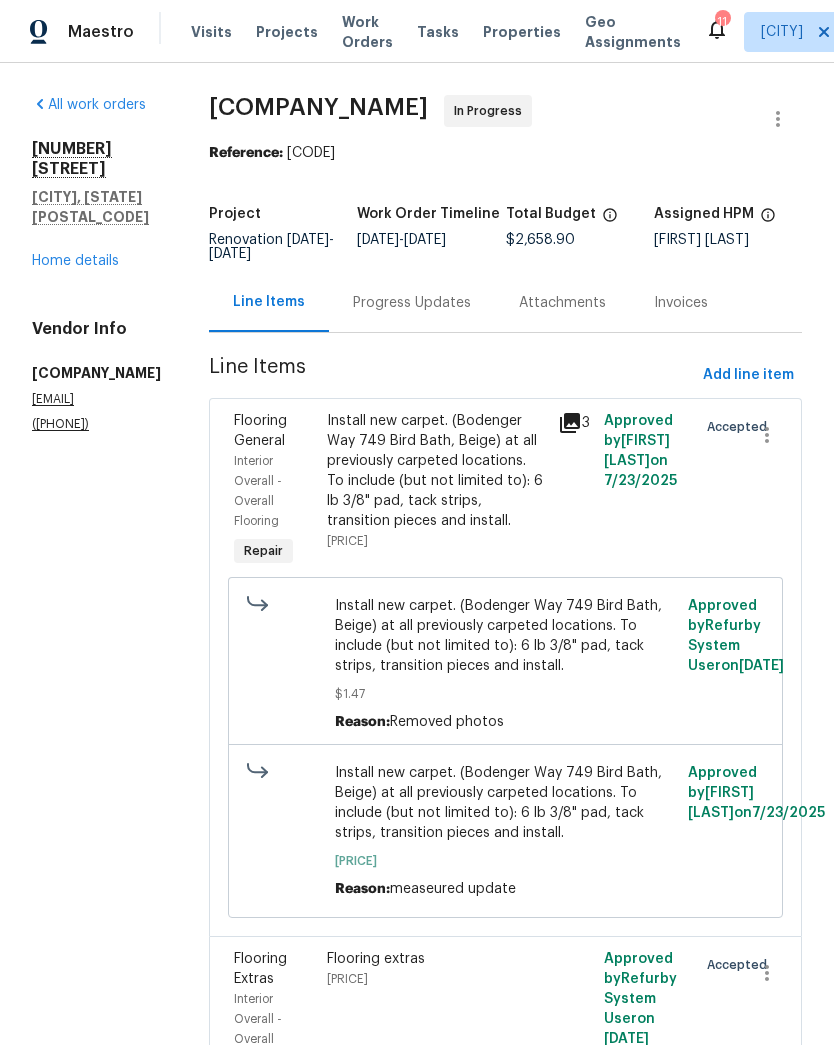 click on "Progress Updates" at bounding box center (412, 303) 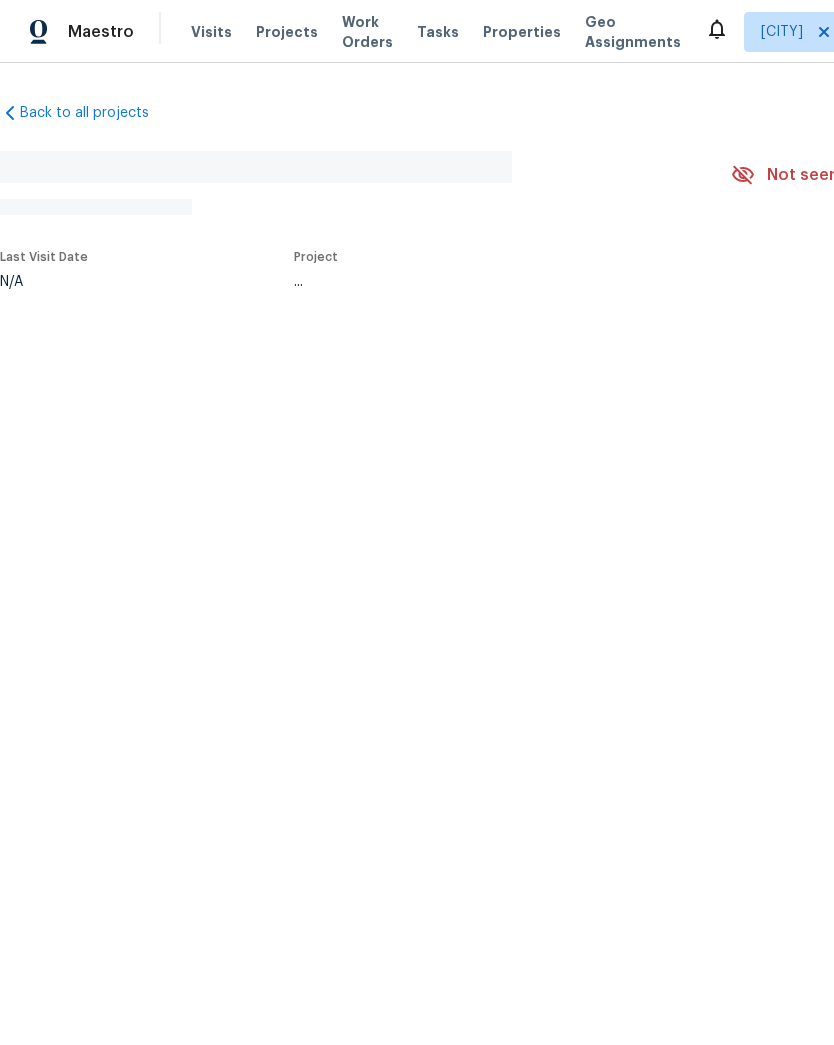 scroll, scrollTop: 0, scrollLeft: 0, axis: both 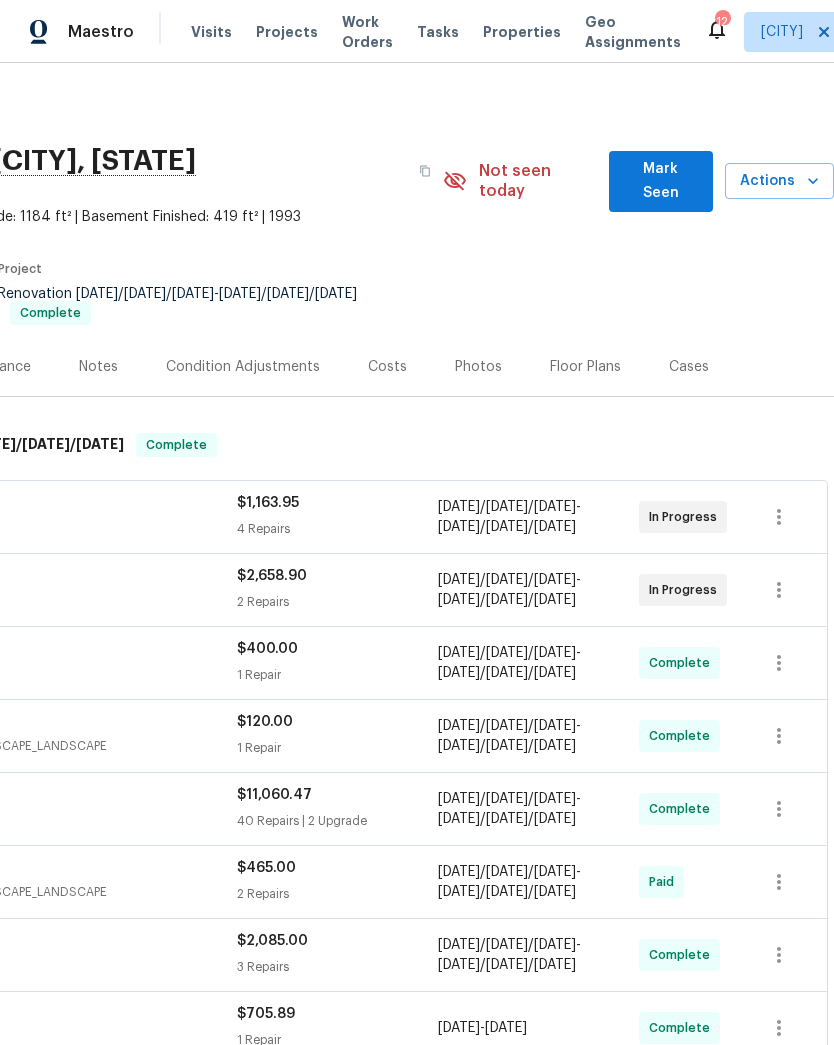 click 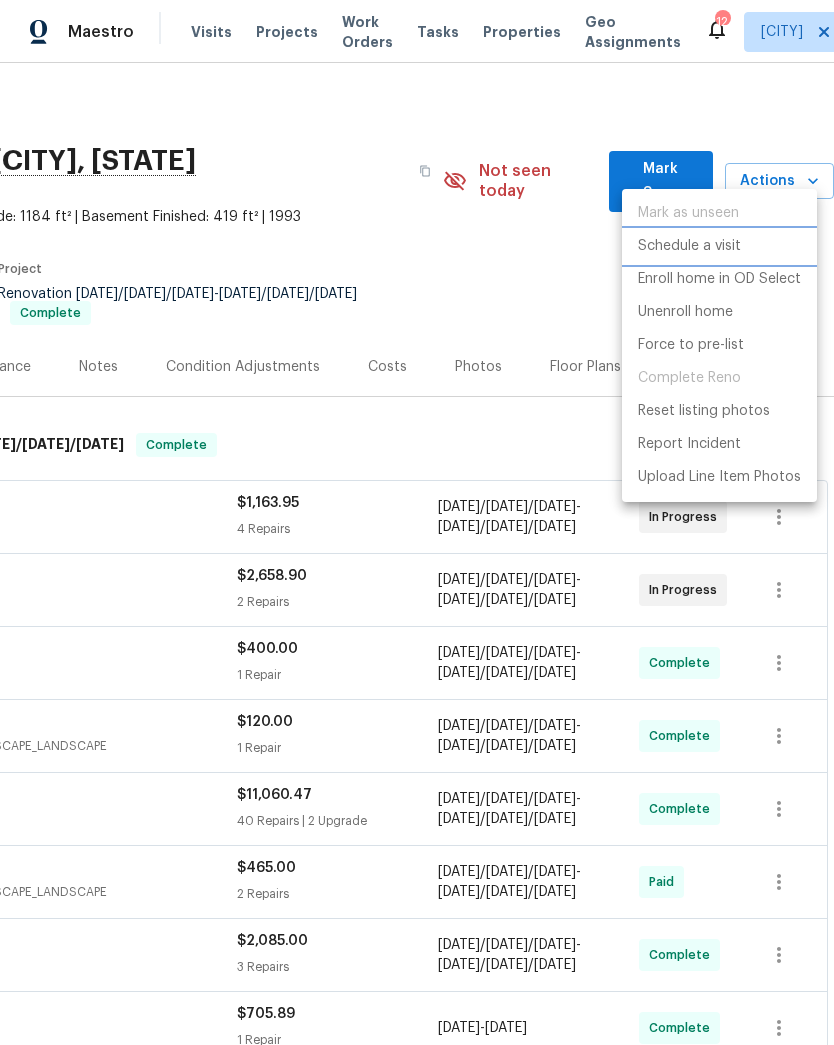 click on "Schedule a visit" at bounding box center [689, 246] 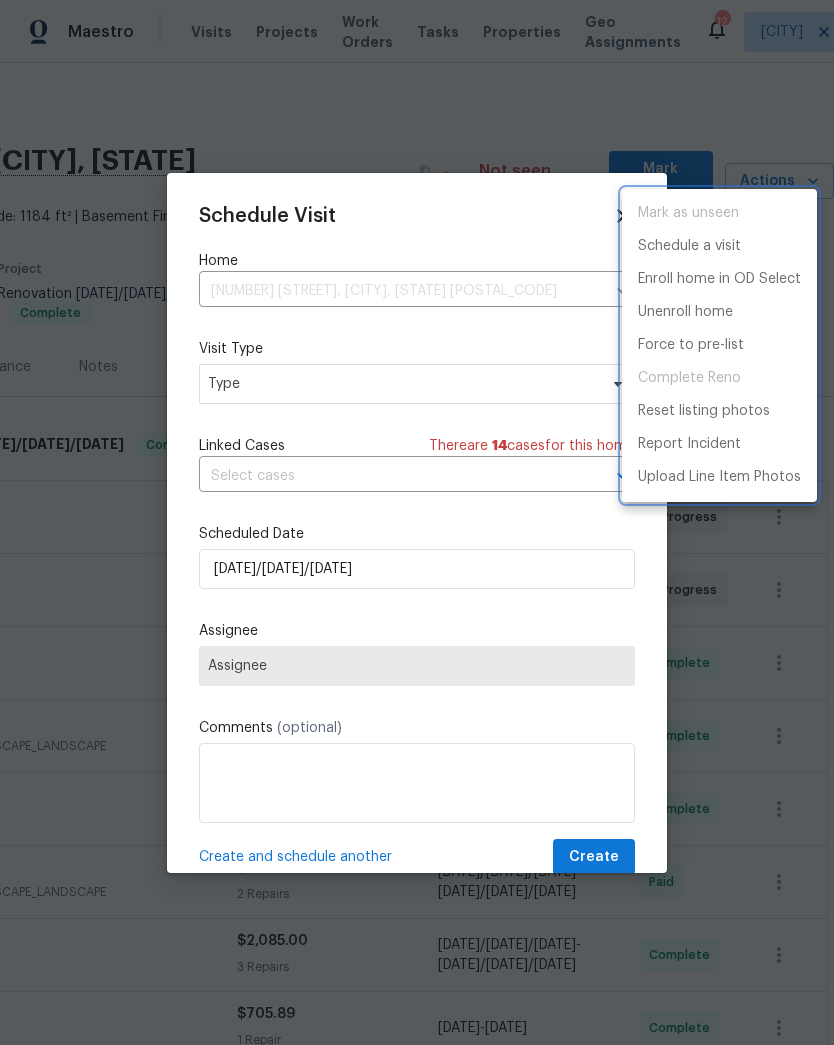 click at bounding box center (417, 522) 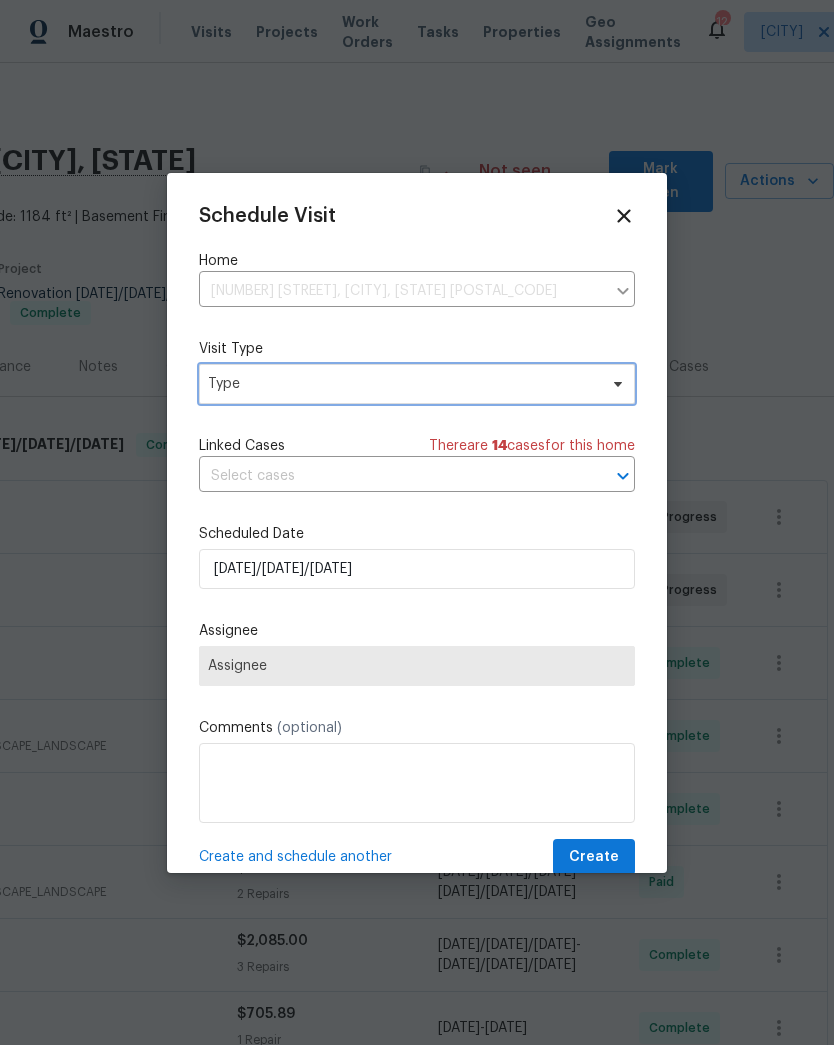 click on "Type" at bounding box center [402, 384] 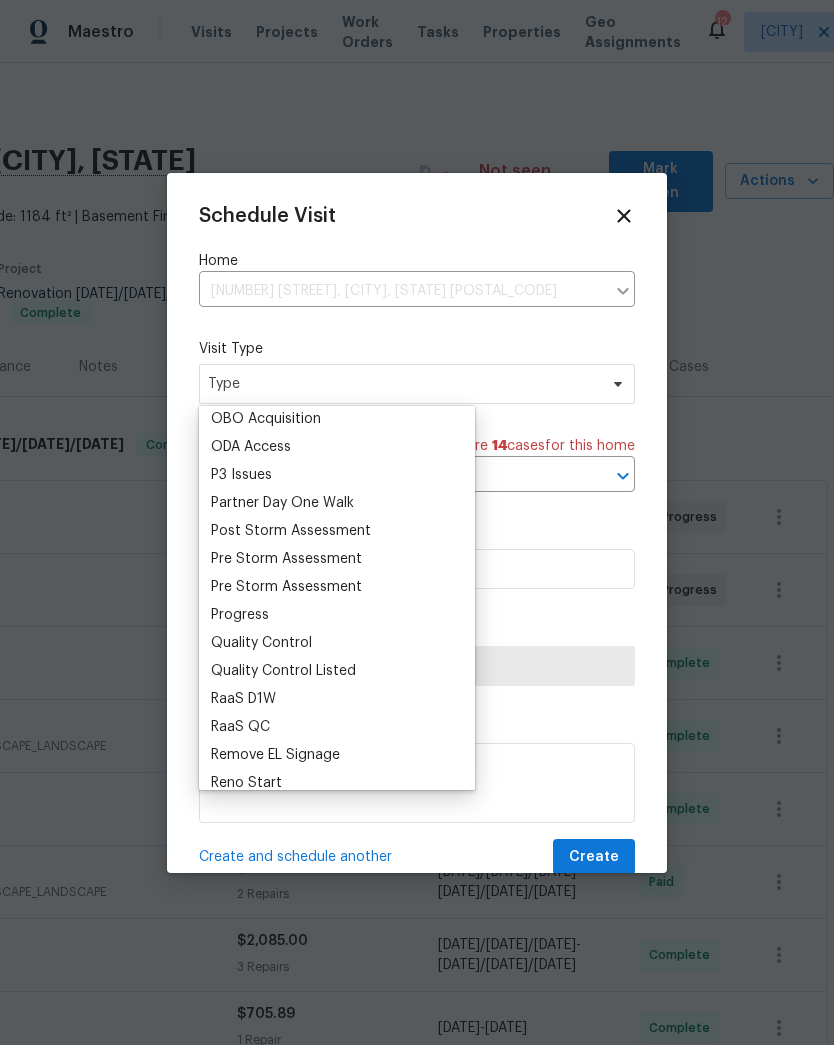 scroll, scrollTop: 1165, scrollLeft: 0, axis: vertical 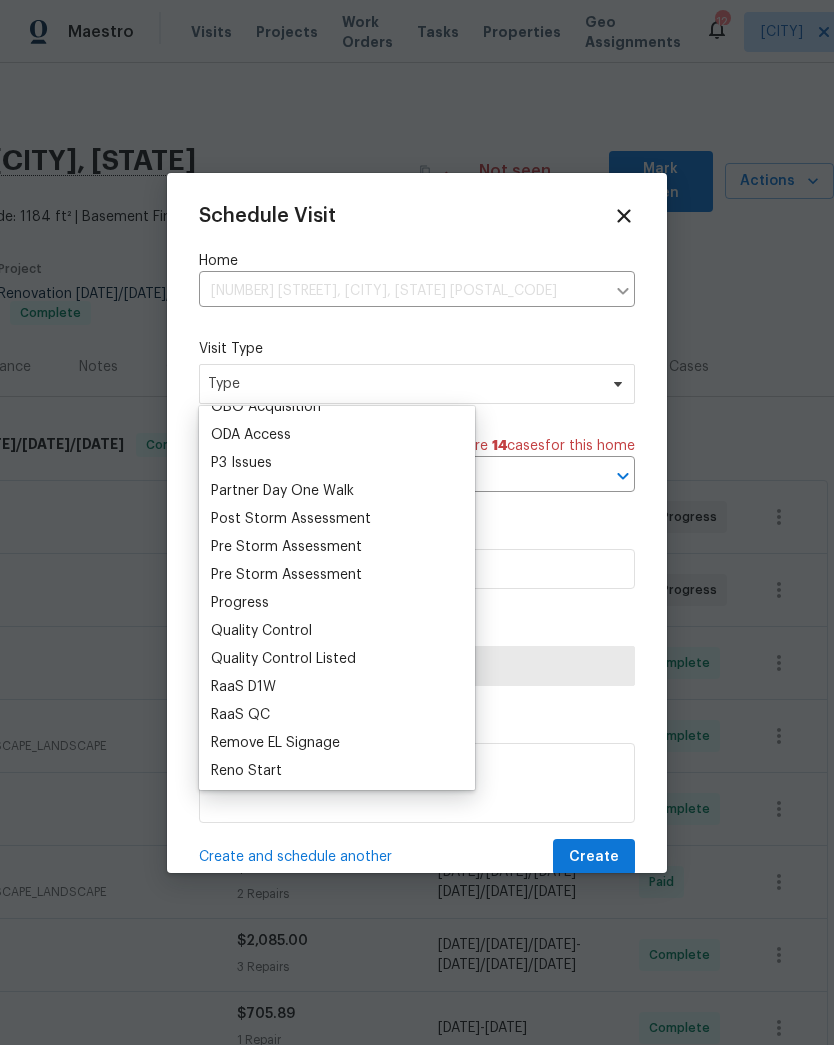 click on "Progress" at bounding box center [240, 603] 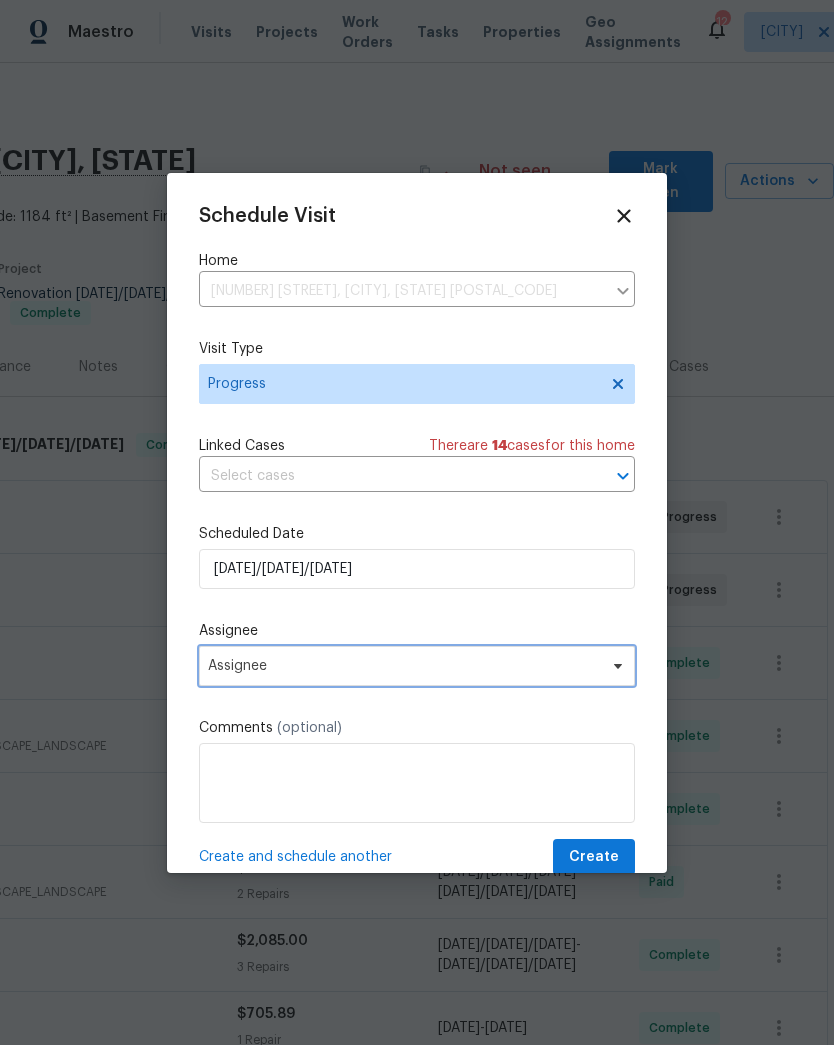 click on "Assignee" at bounding box center [404, 666] 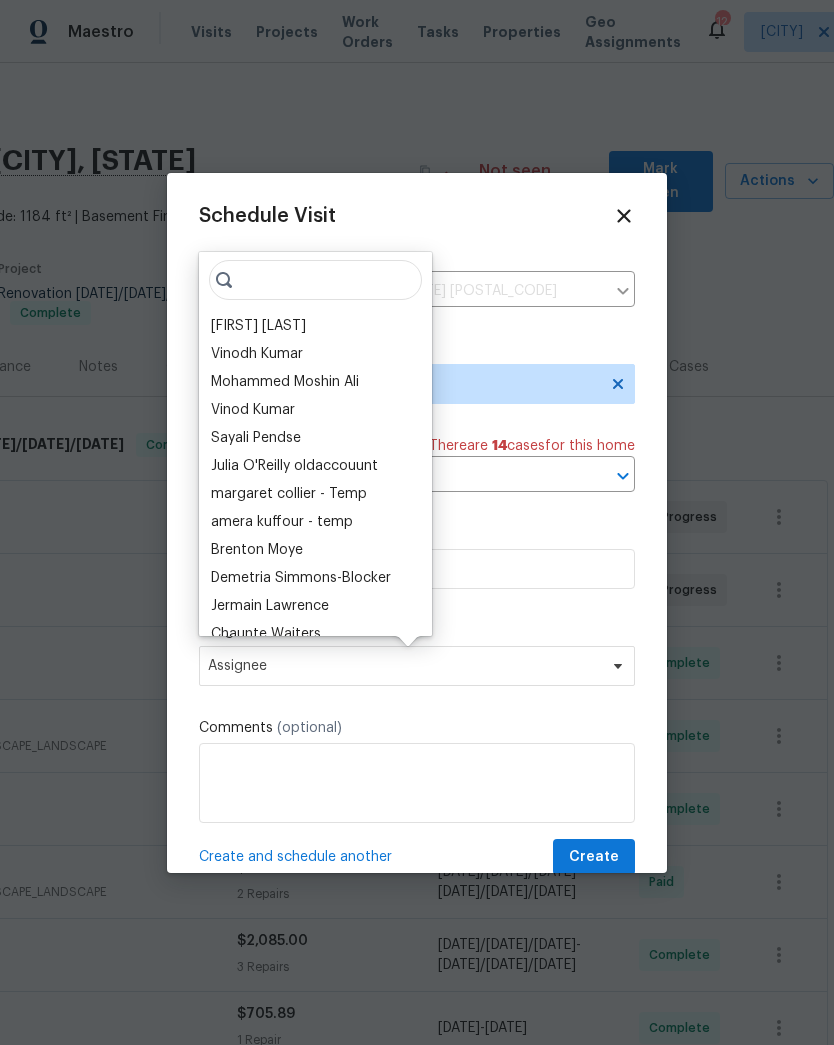 click on "[FIRST] [LAST]" at bounding box center (258, 326) 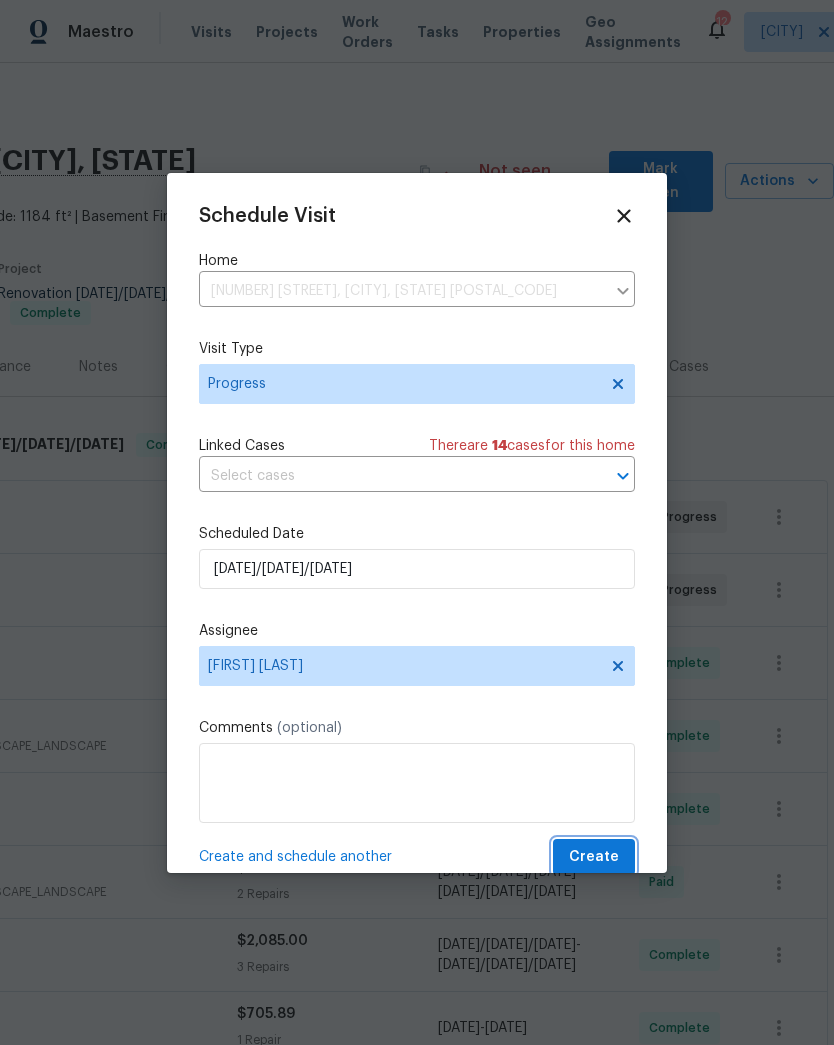 click on "Create" at bounding box center [594, 857] 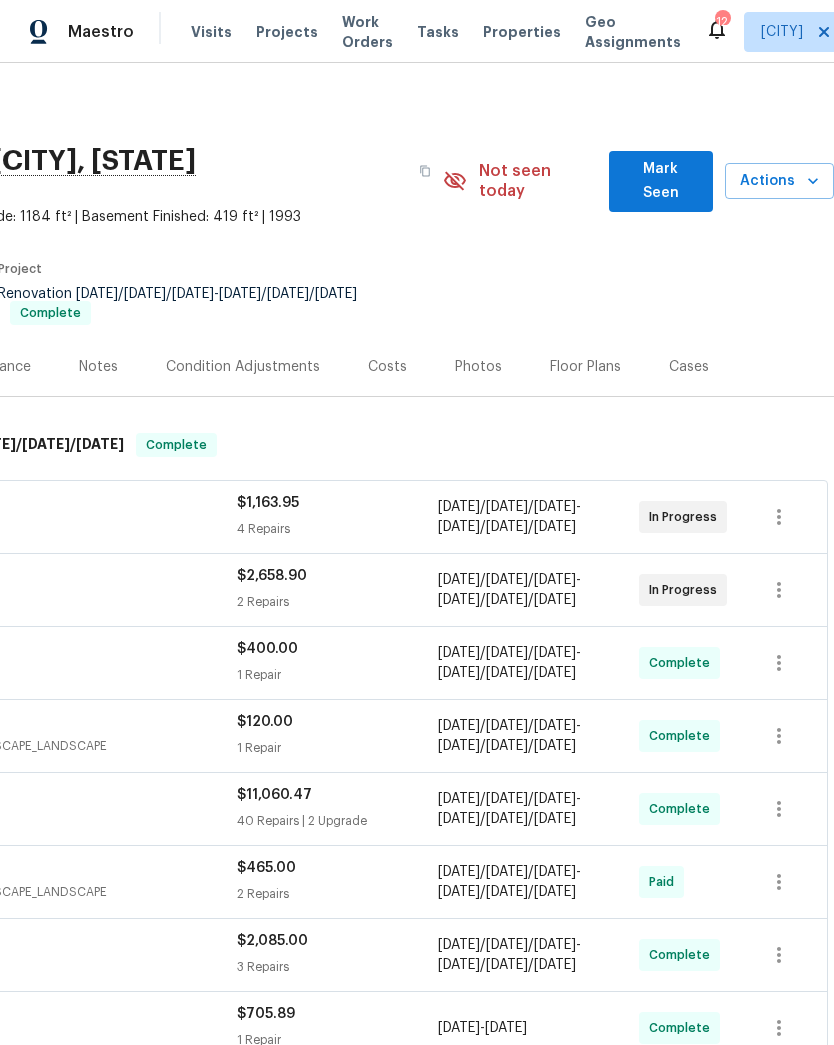scroll, scrollTop: 0, scrollLeft: 296, axis: horizontal 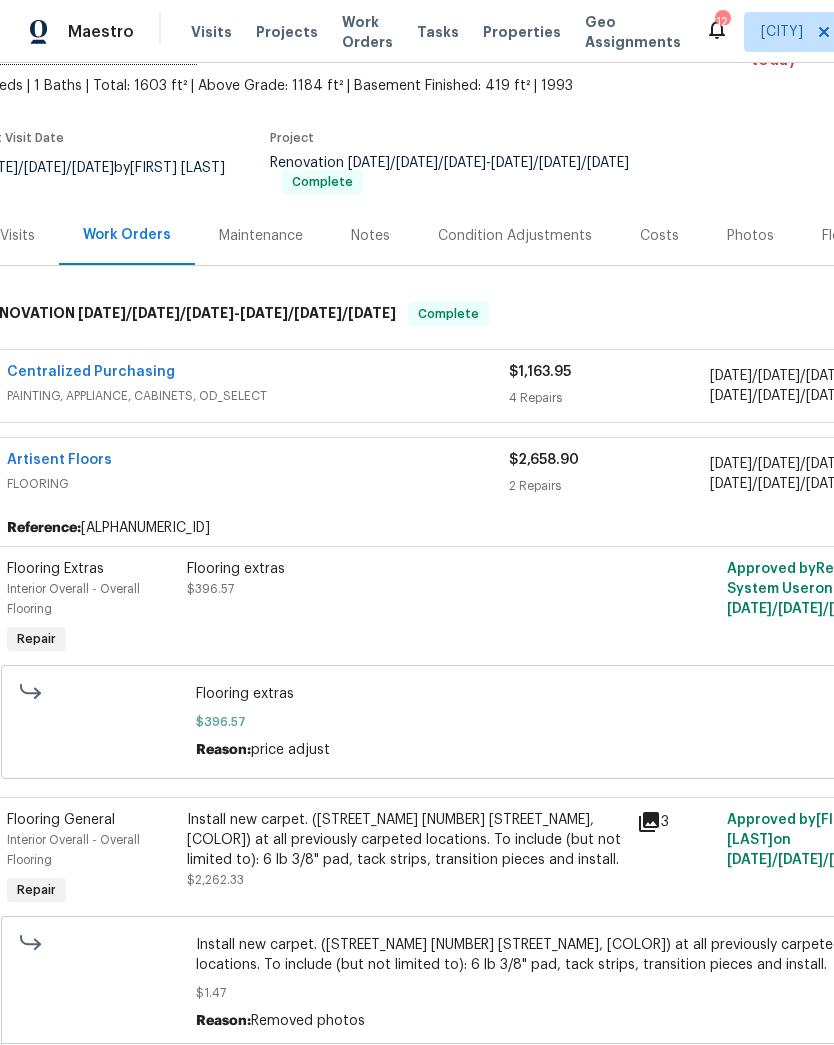 click on "Interior Overall - Overall Flooring" at bounding box center [73, 599] 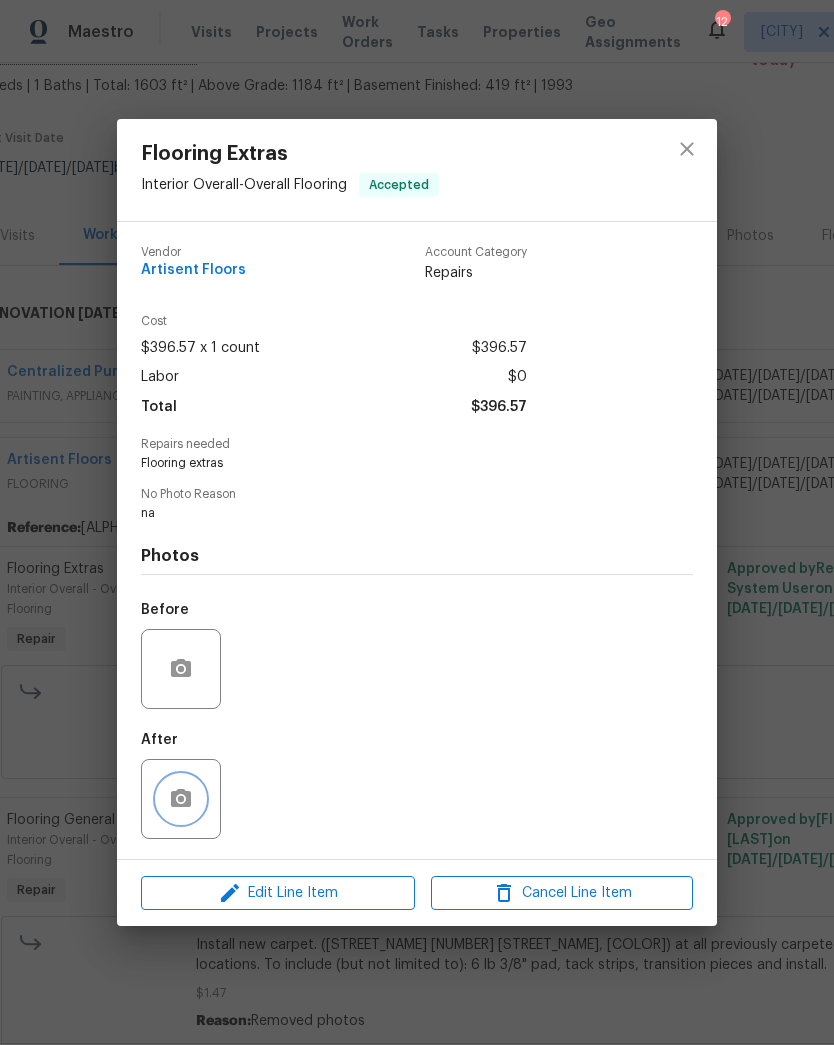 click 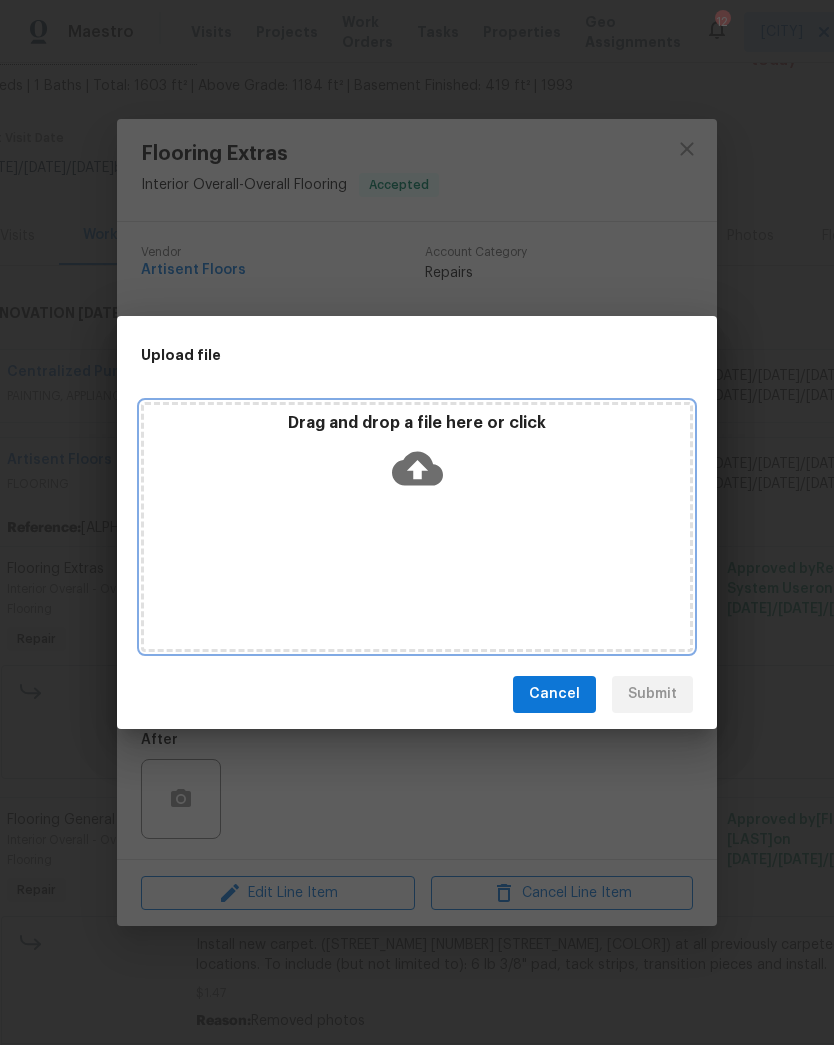 click 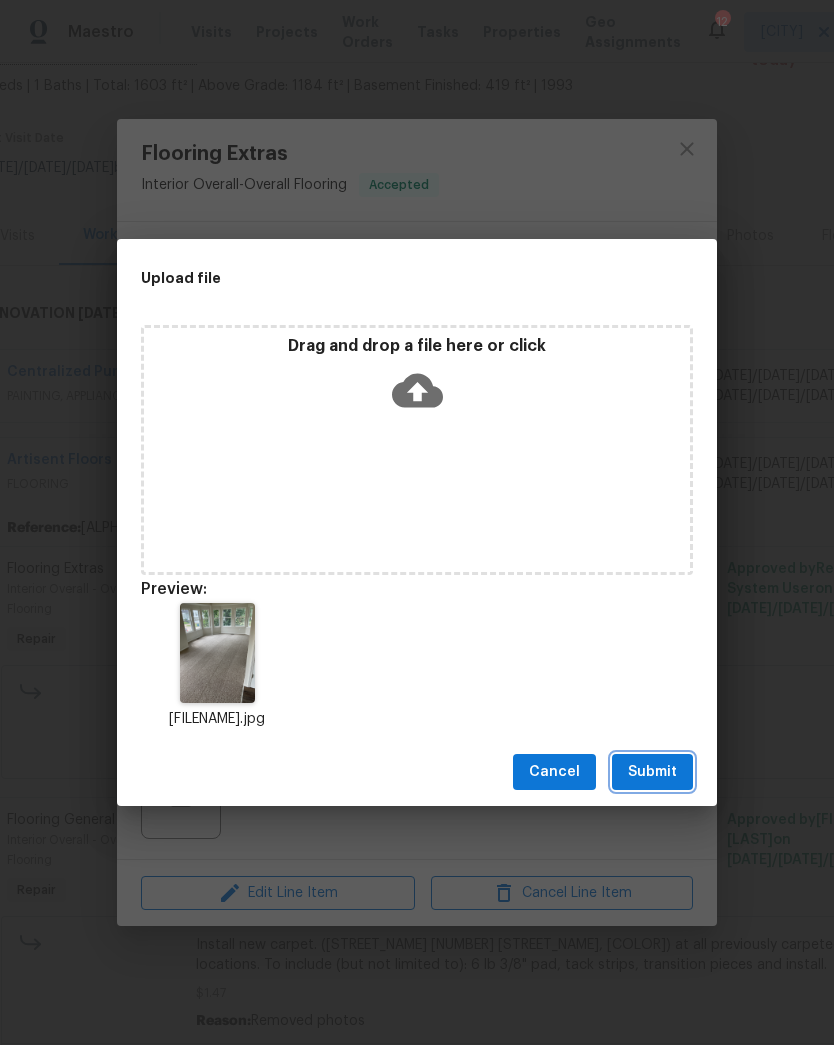 click on "Submit" at bounding box center [652, 772] 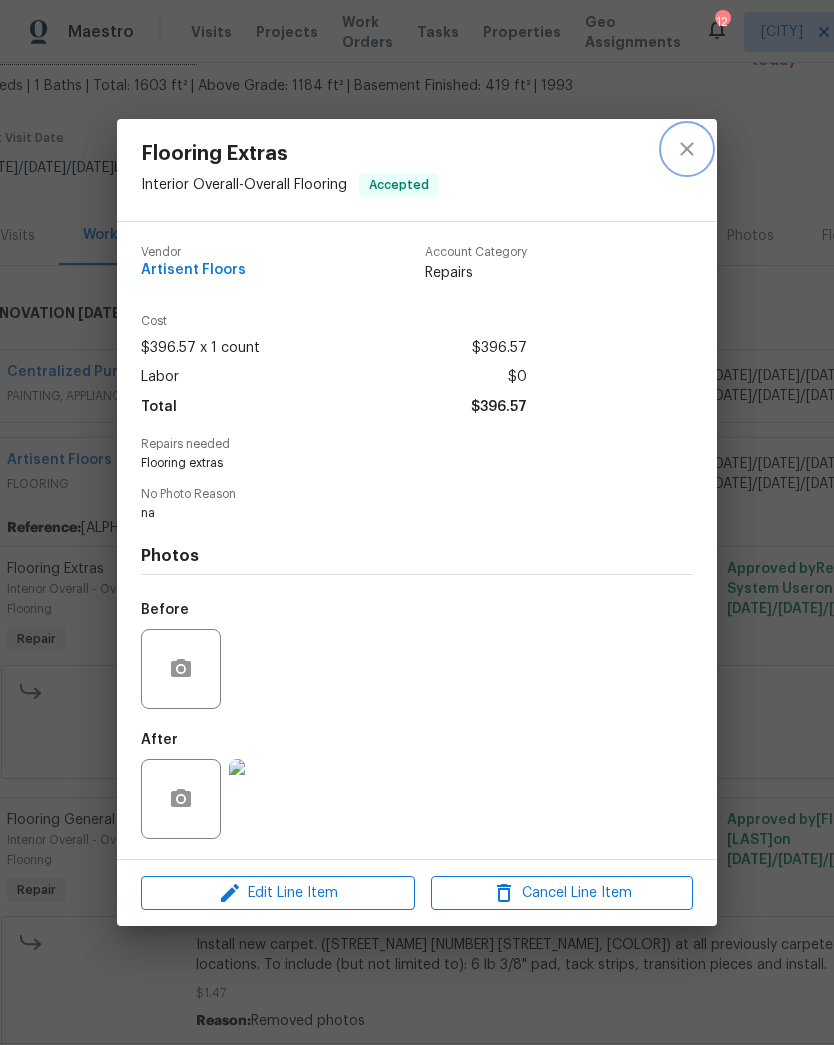 click 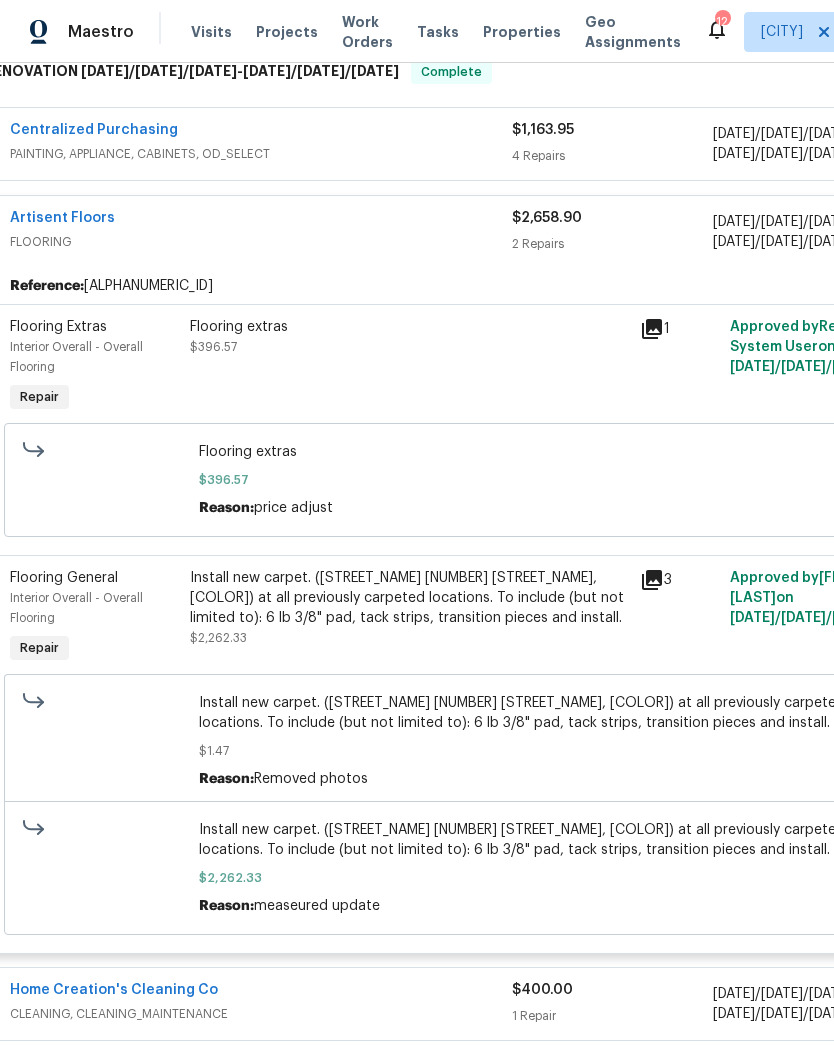 scroll, scrollTop: 374, scrollLeft: 22, axis: both 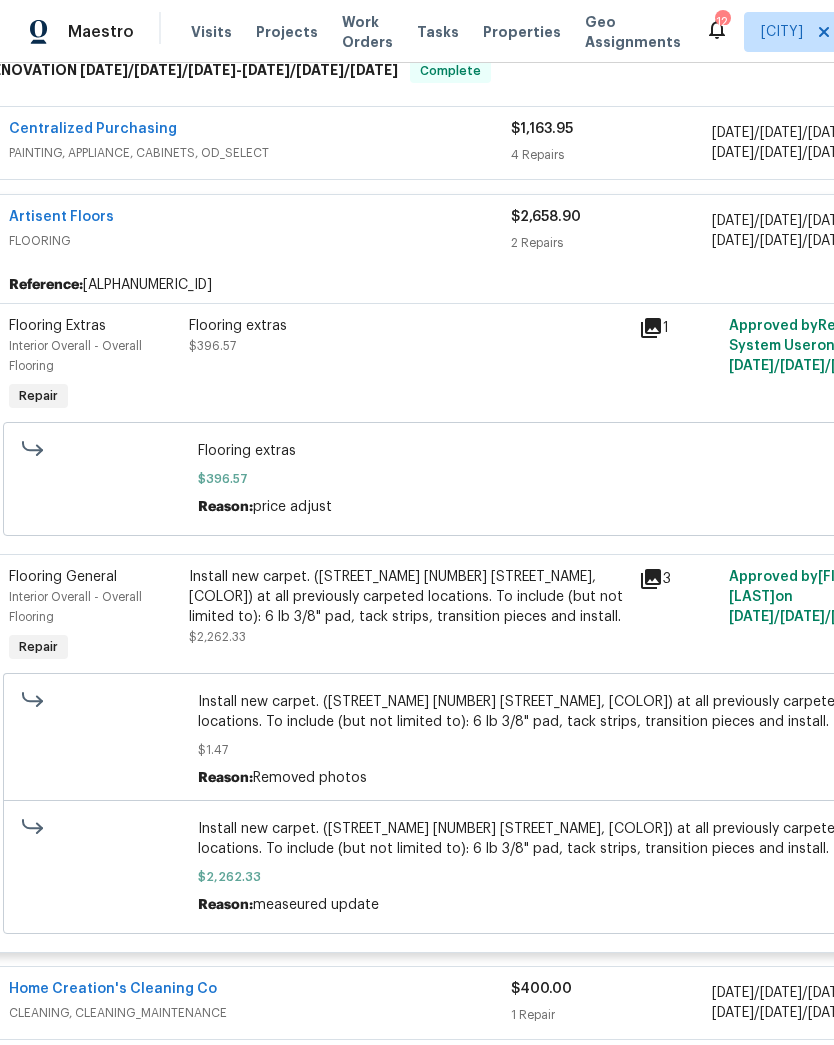 click on "Install new carpet. (Bodenger Way 749 Bird Bath, Beige) at all previously carpeted locations. To include (but not limited to): 6 lb 3/8" pad, tack strips, transition pieces and install." at bounding box center (408, 597) 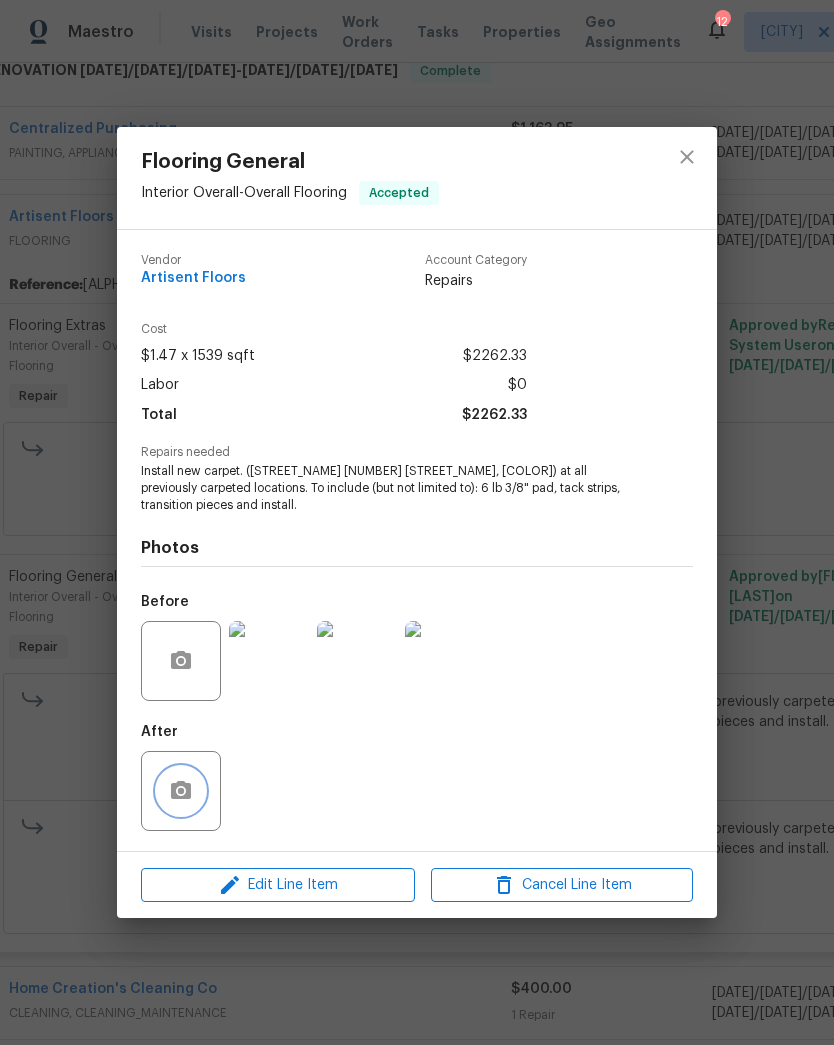 click at bounding box center [181, 791] 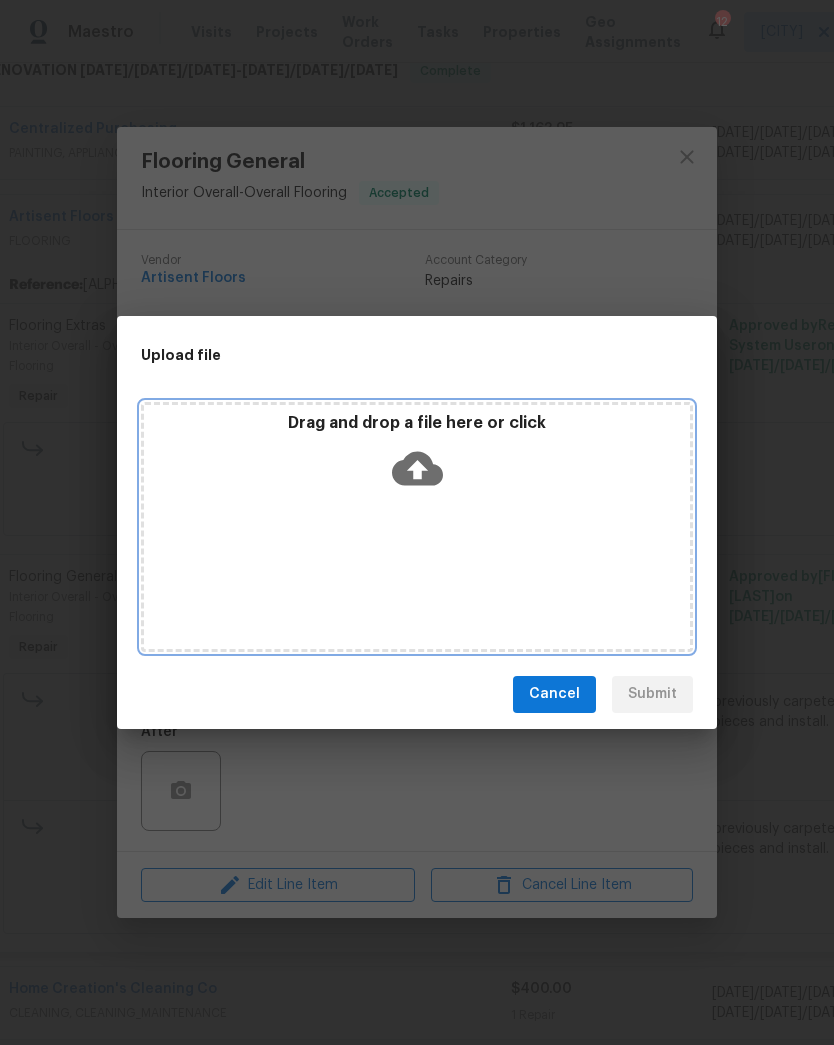 click 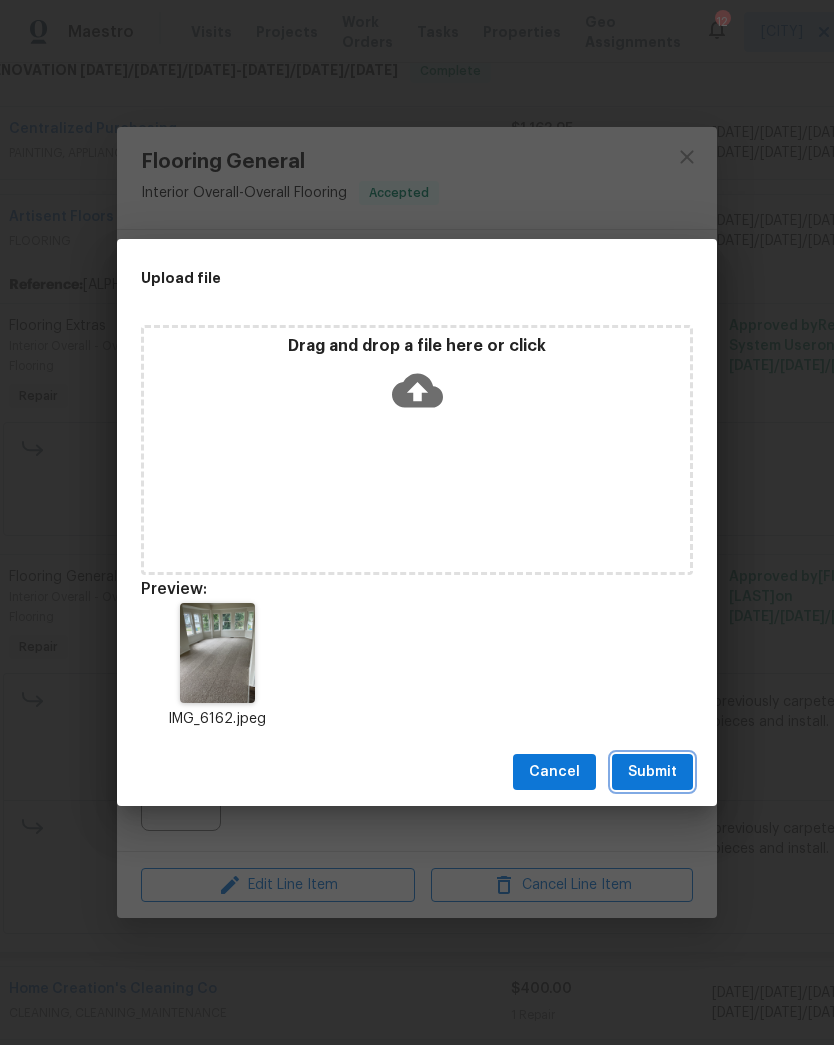 click on "Submit" at bounding box center (652, 772) 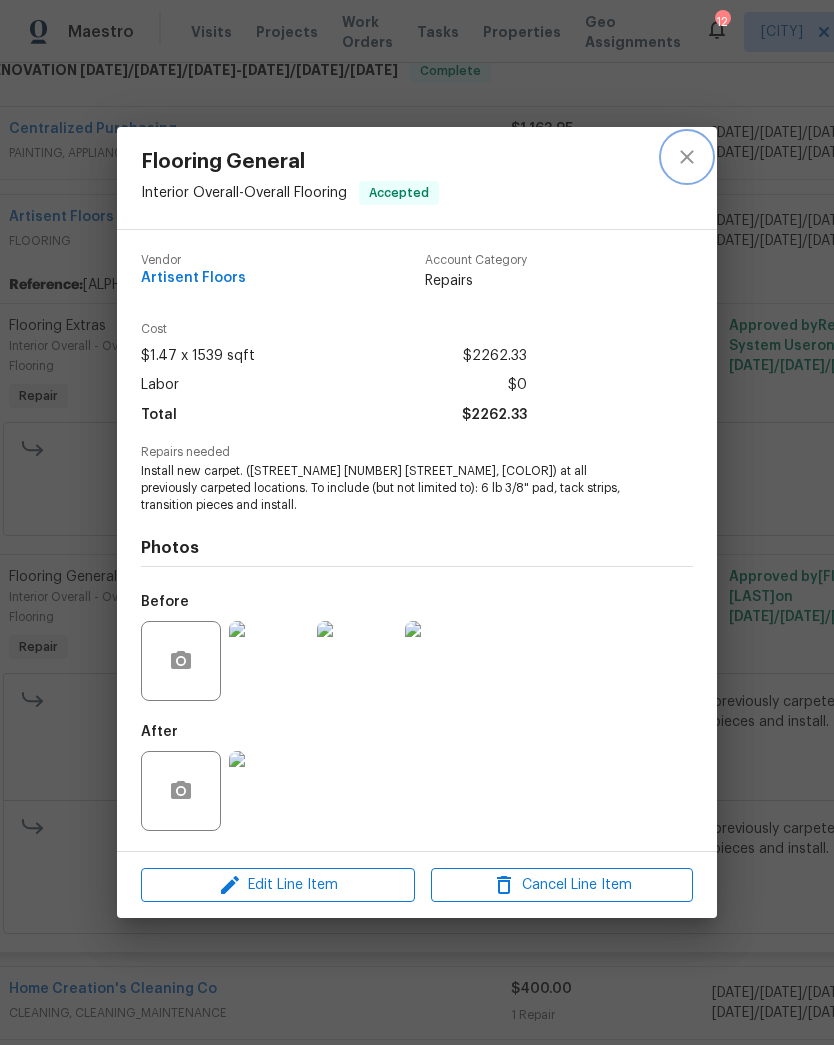 click 